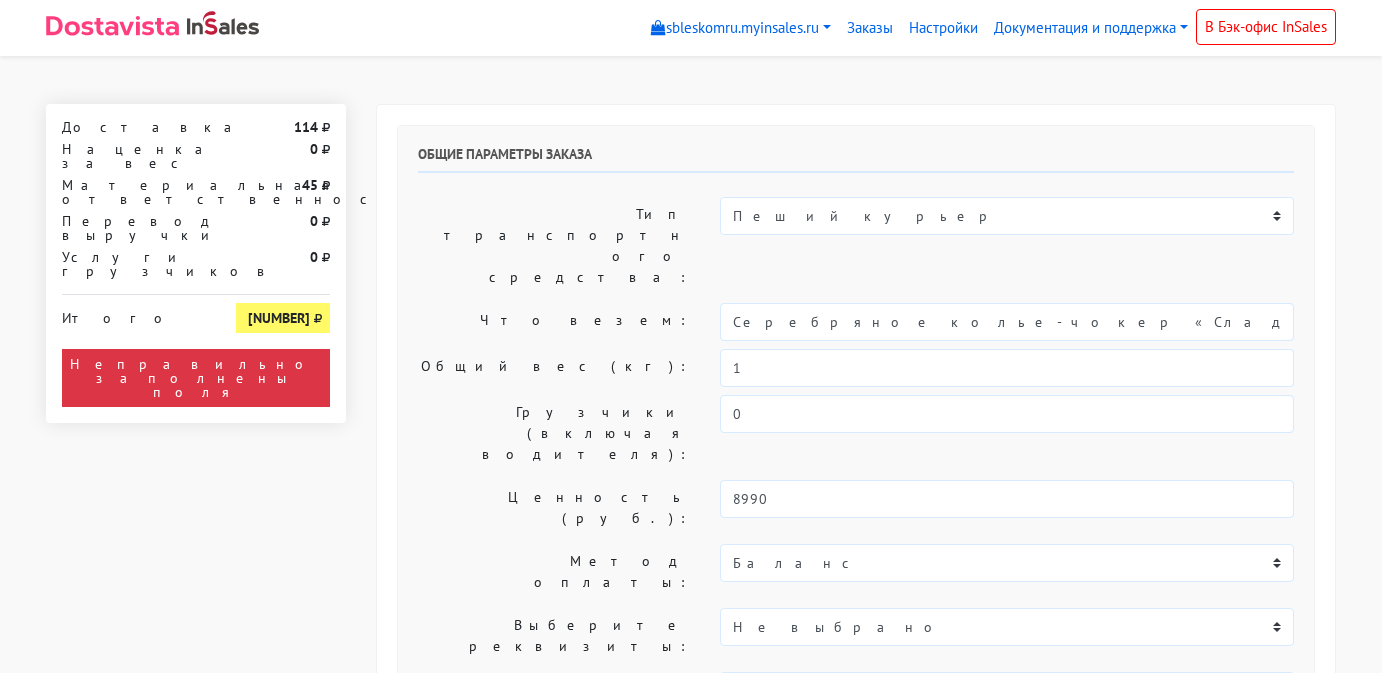 scroll, scrollTop: 0, scrollLeft: 0, axis: both 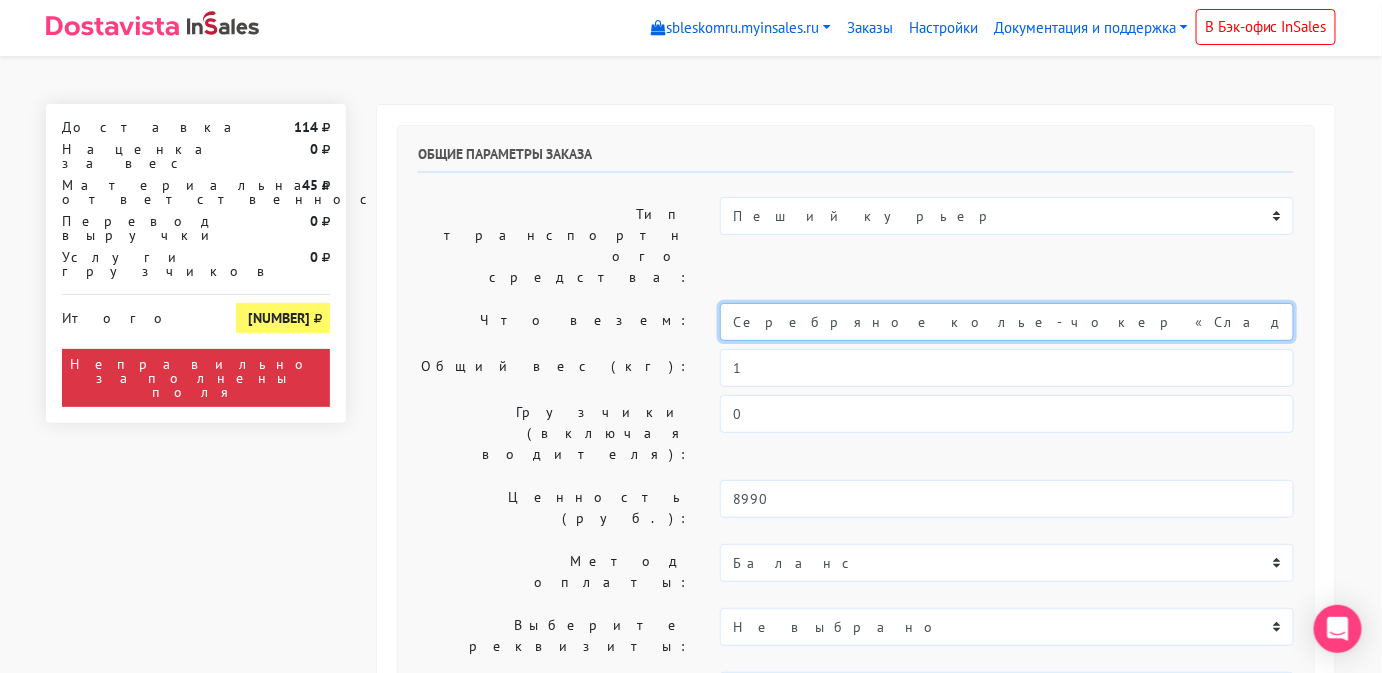 click on "Серебряное колье-чокер «Сладко на губах» red (100)" at bounding box center (1007, 322) 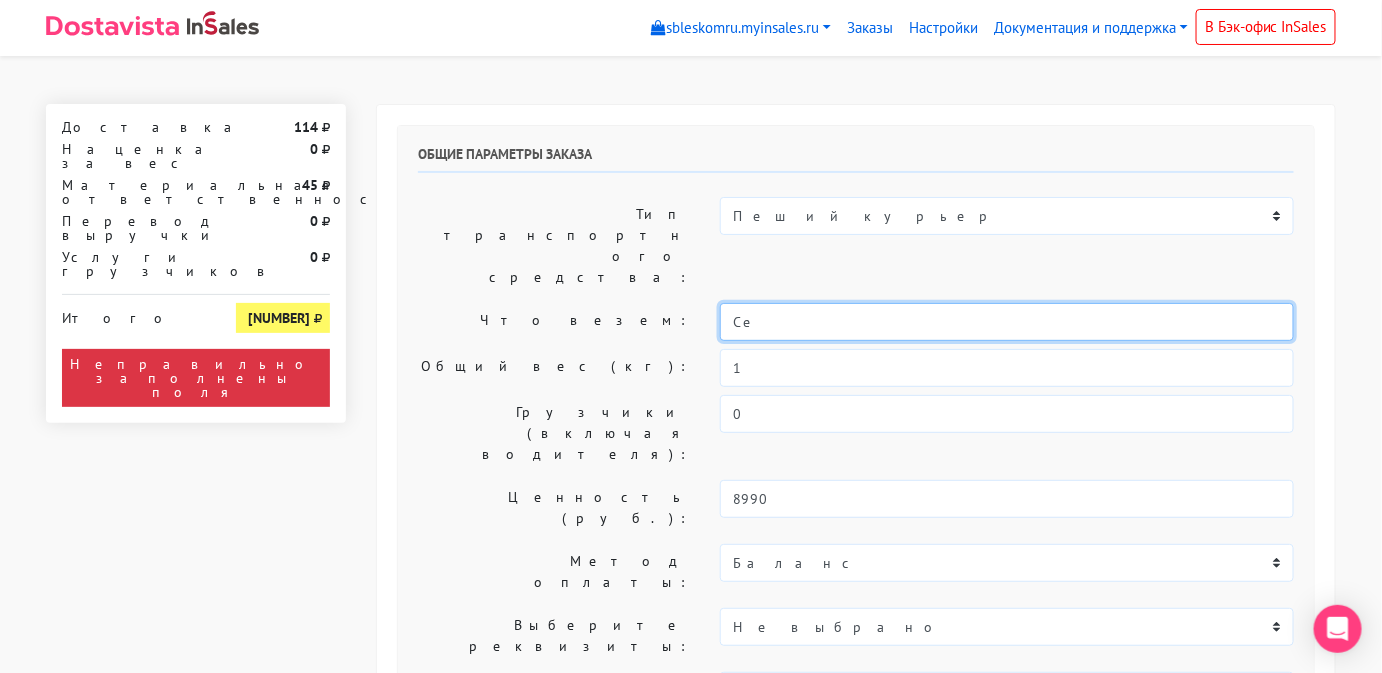 type on "С" 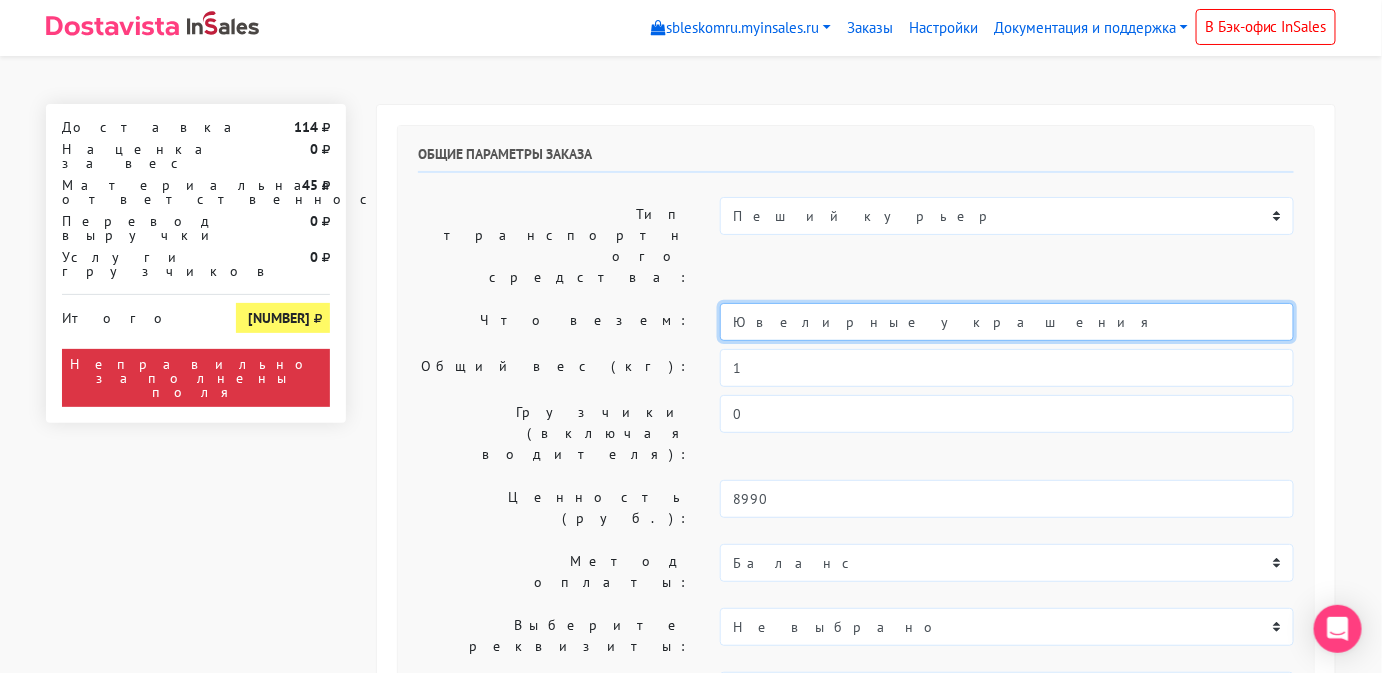type on "Ювелирные украшения" 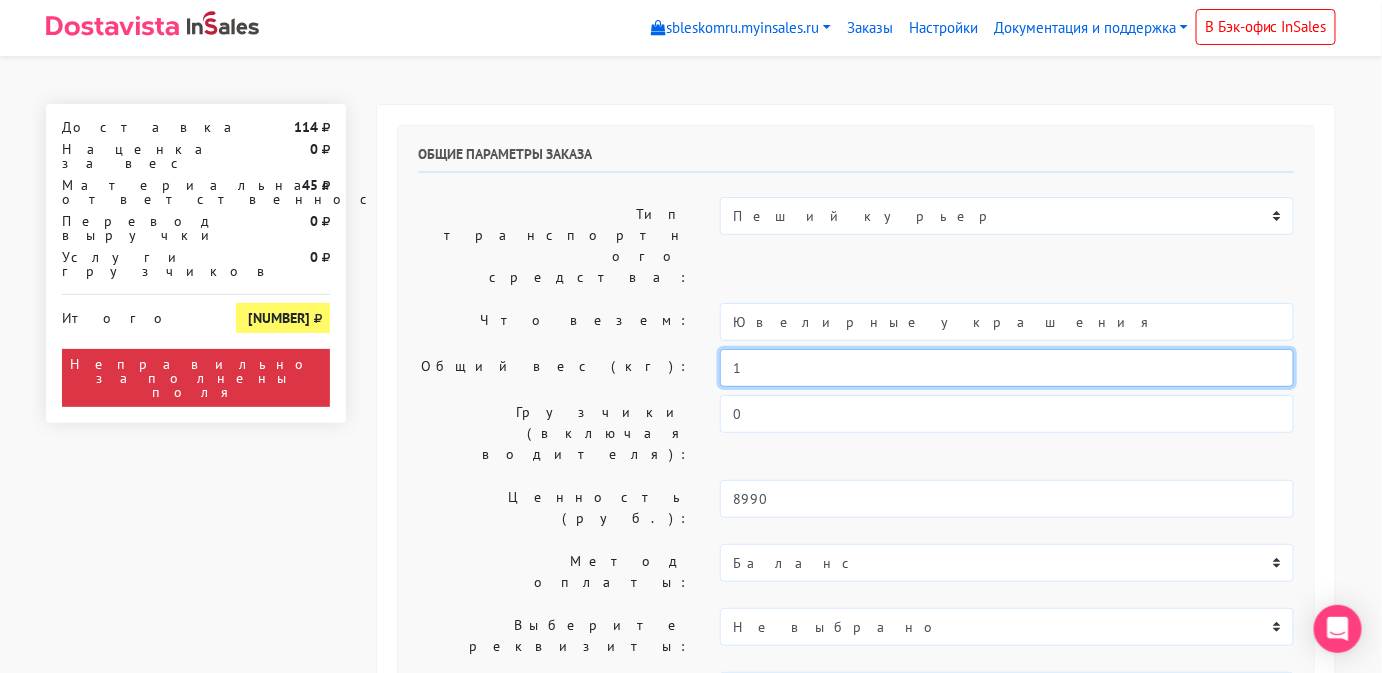 click on "1" at bounding box center [1007, 368] 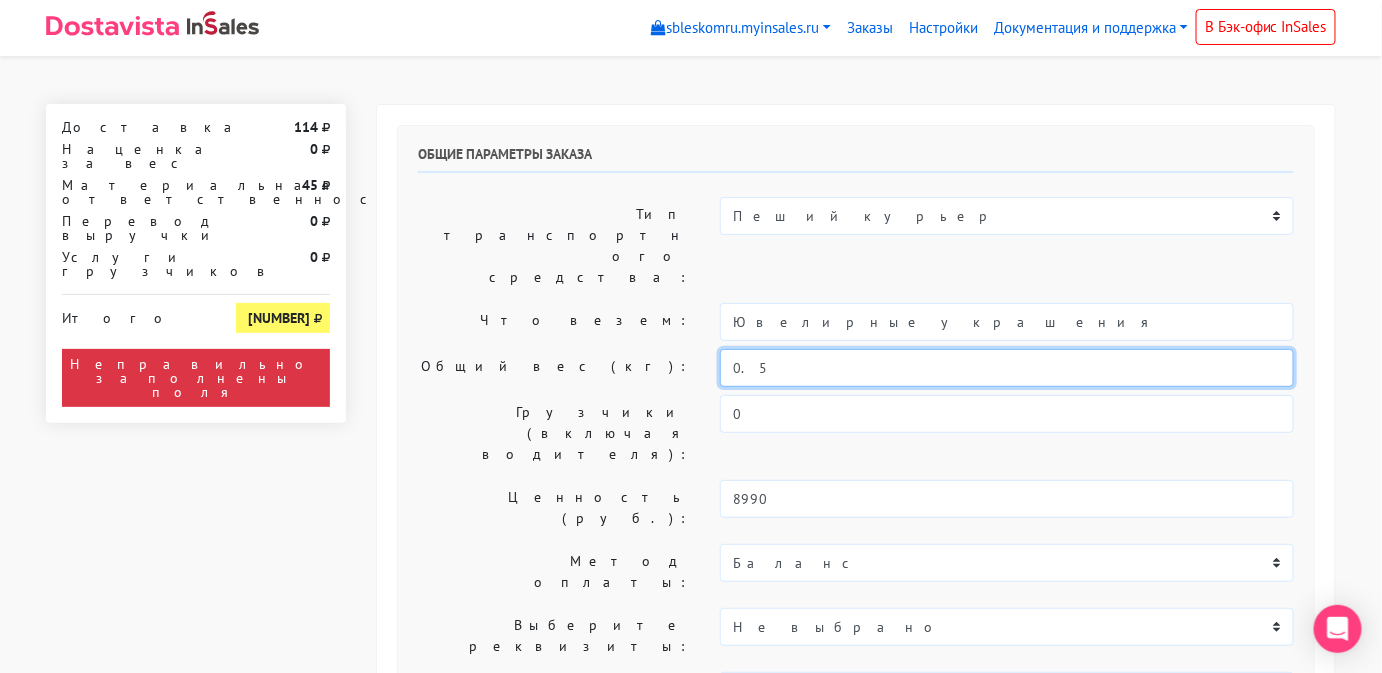 type on "0.5" 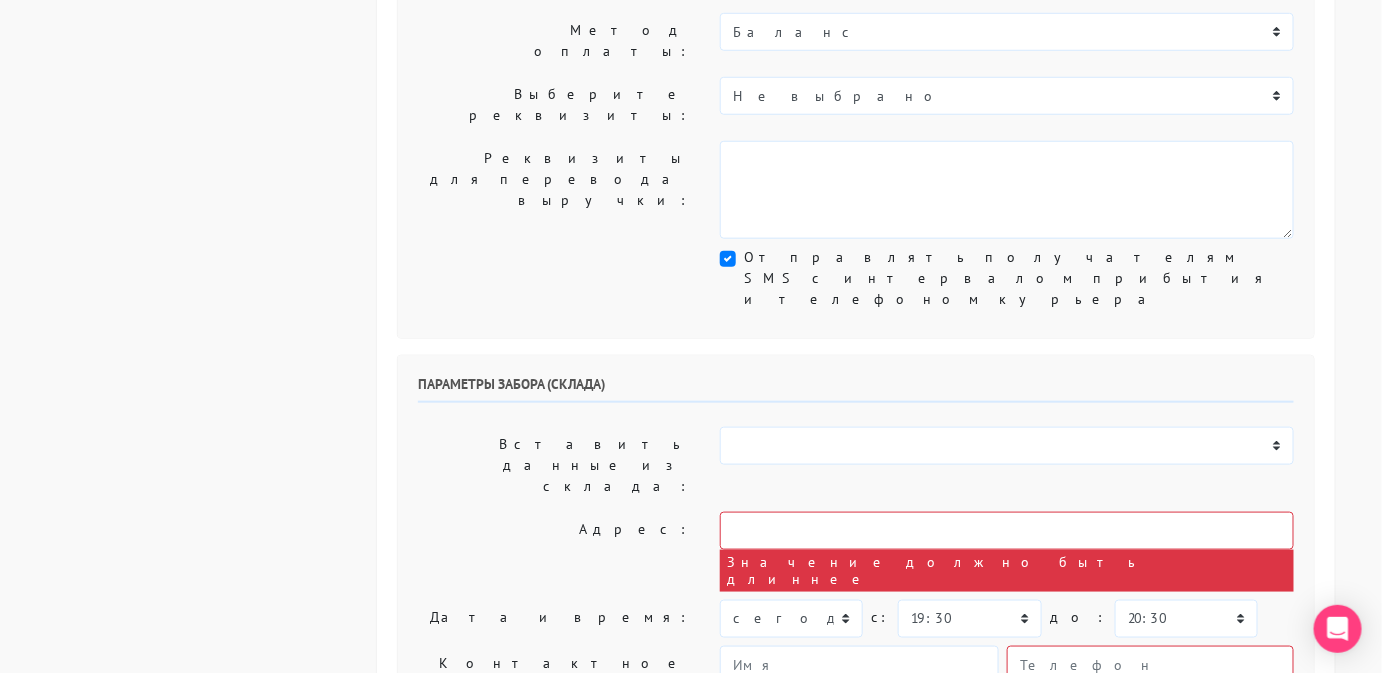 scroll, scrollTop: 533, scrollLeft: 0, axis: vertical 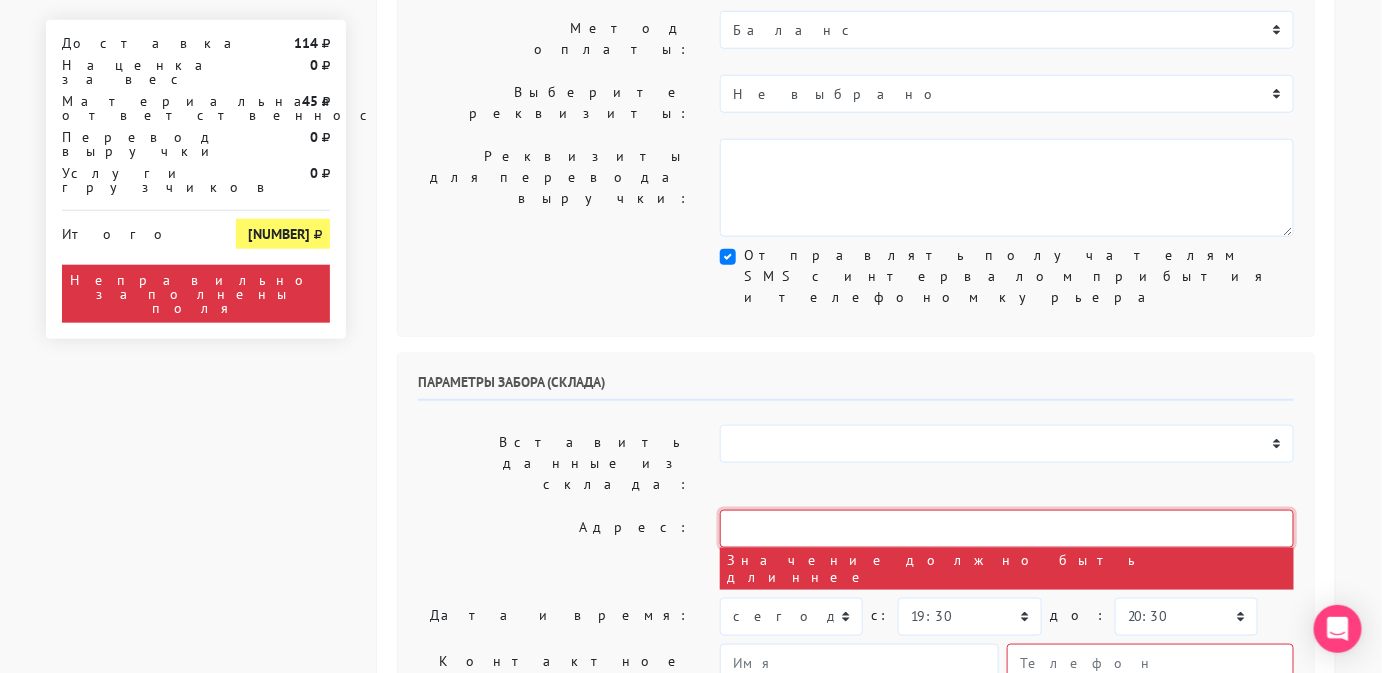 click at bounding box center [1007, 529] 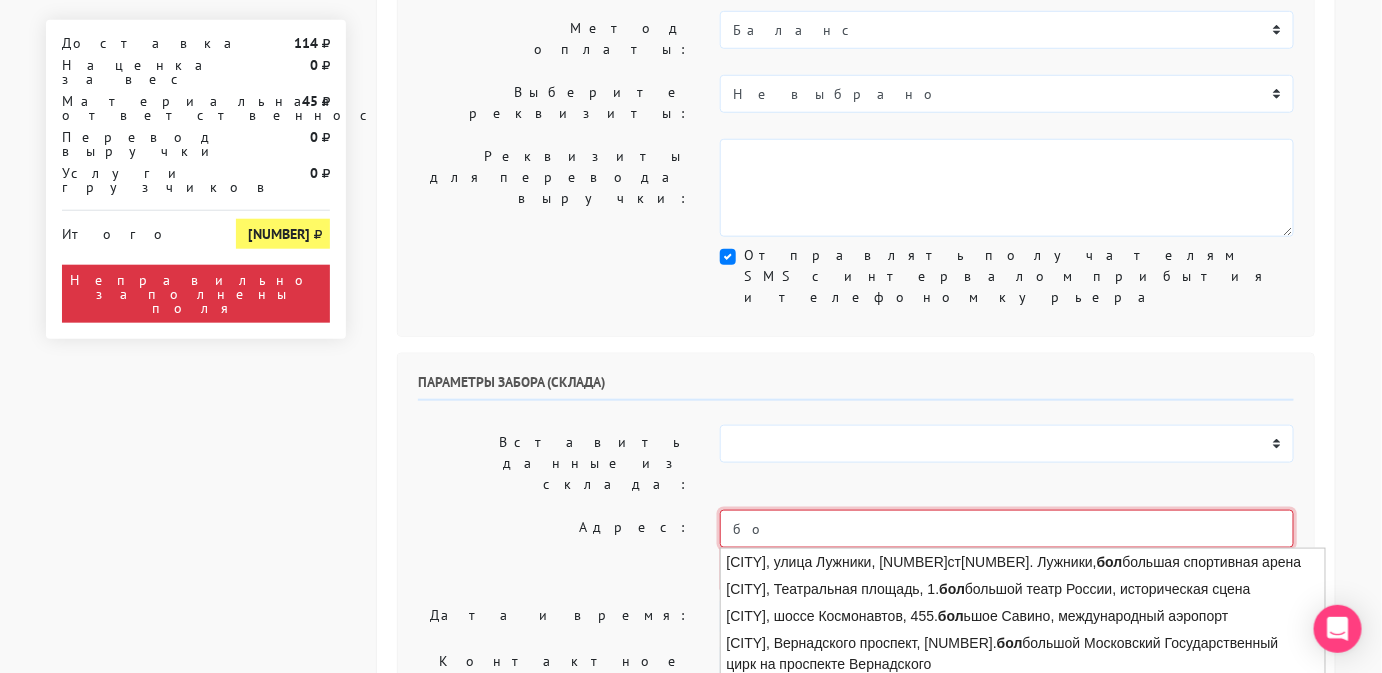 type on "б" 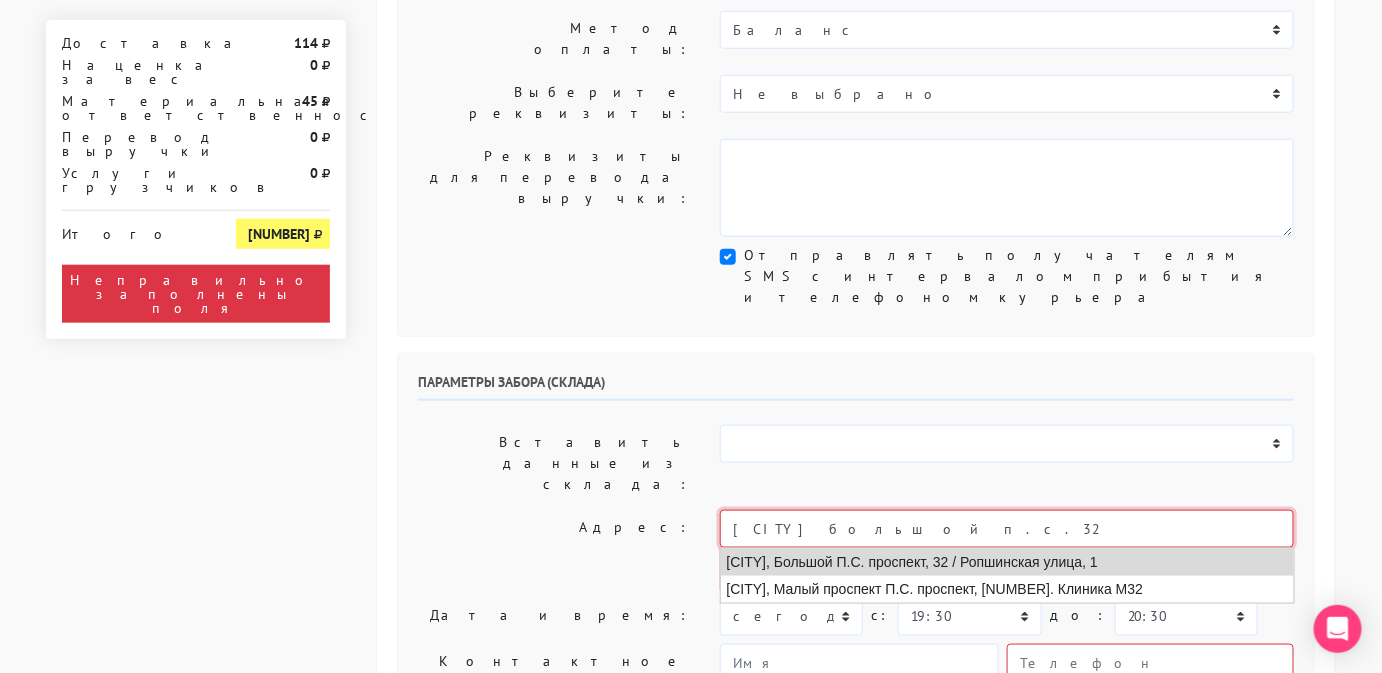 click on "[CITY], Большой П.С. проспект, 32 / Ропшинская улица, 1" at bounding box center (1007, 562) 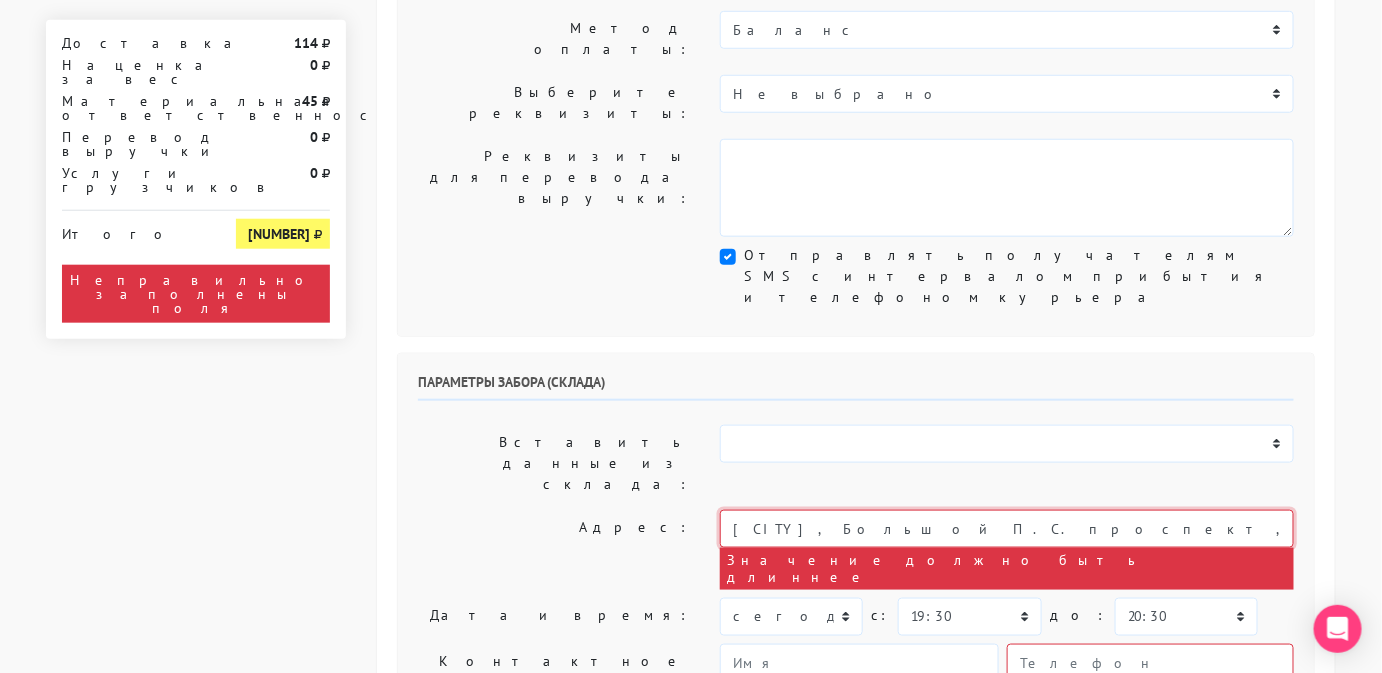 type on "[CITY], Большой П.С. проспект, 32 / Ропшинская улица, 1" 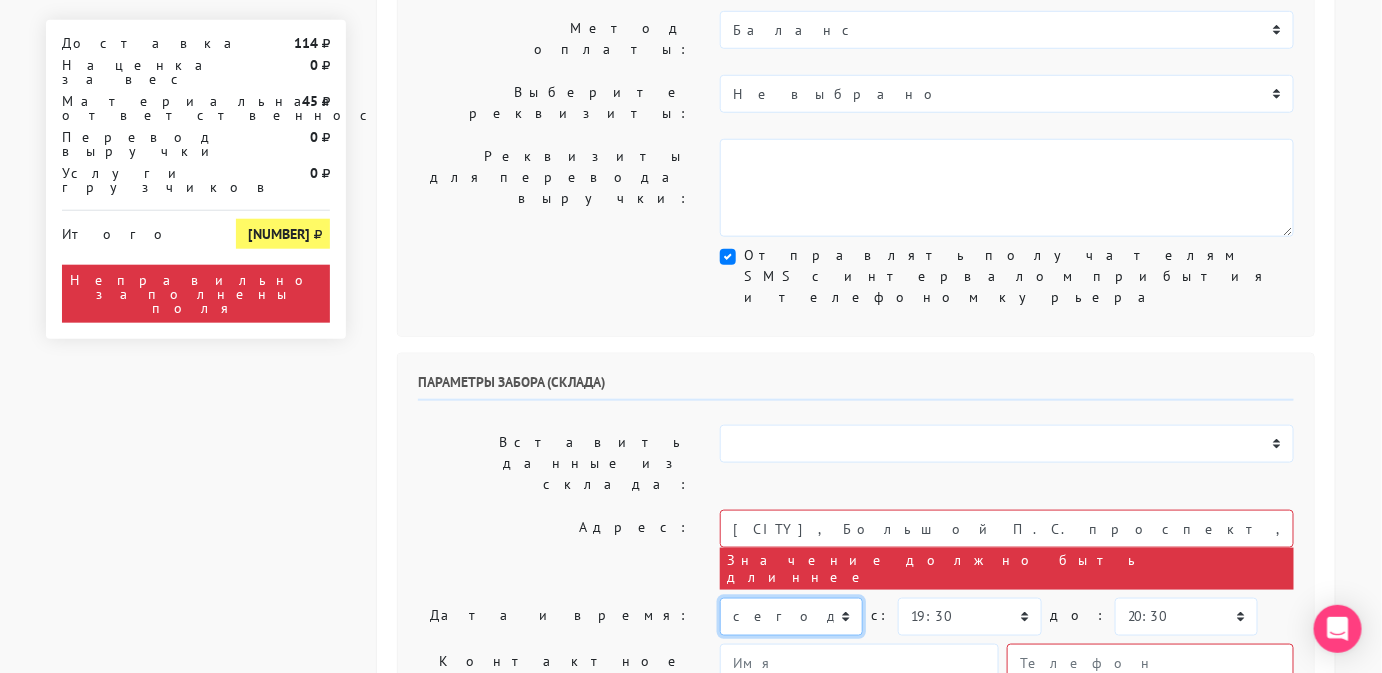 click on "сегодня
завтра
[DATE]
[DATE]
[DATE]
[DATE]
[DATE]
[DATE]
[DATE]" at bounding box center [791, 617] 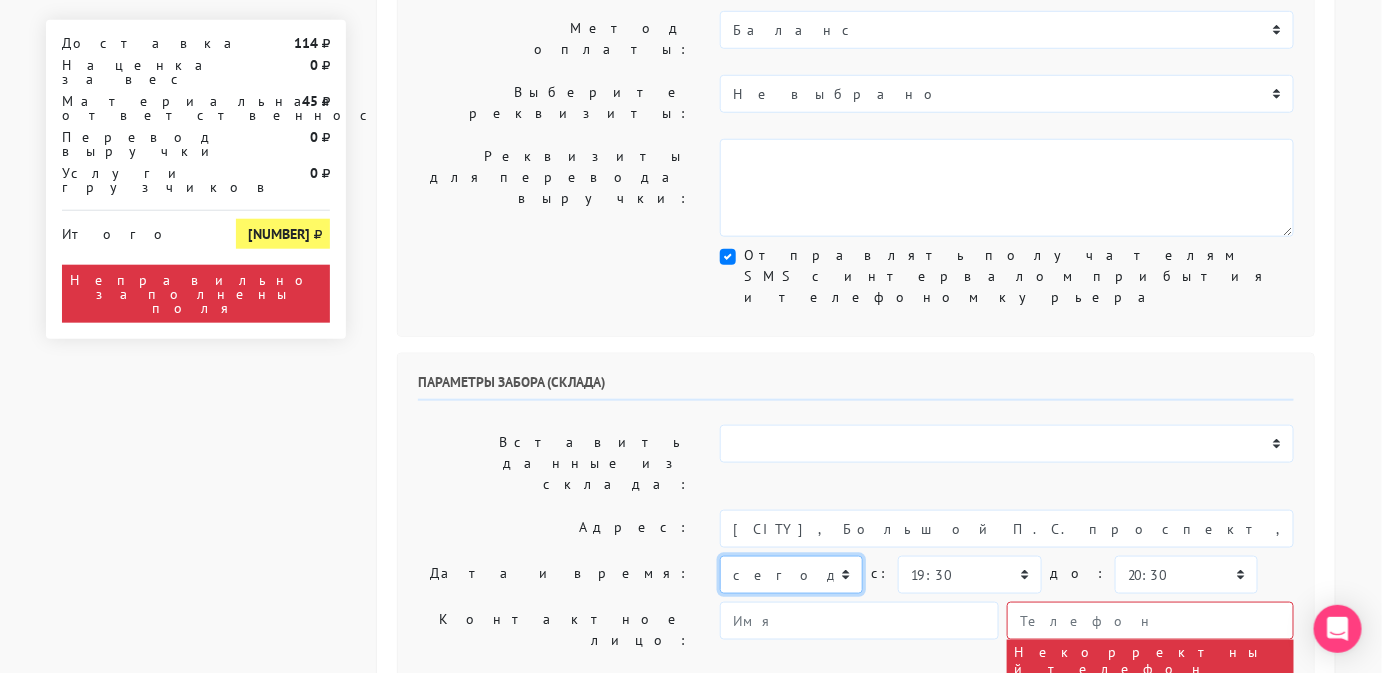 select on "07.08.2025" 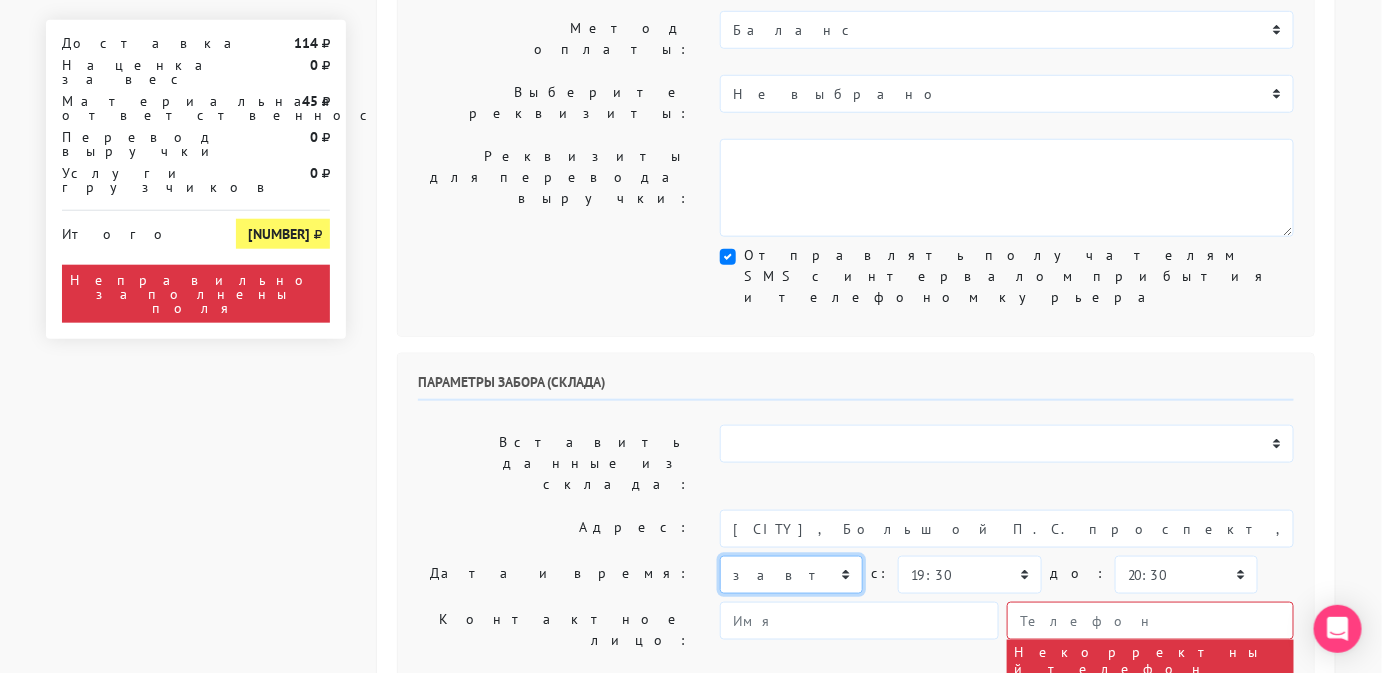 click on "сегодня
завтра
[DATE]
[DATE]
[DATE]
[DATE]
[DATE]
[DATE]
[DATE]" at bounding box center (791, 575) 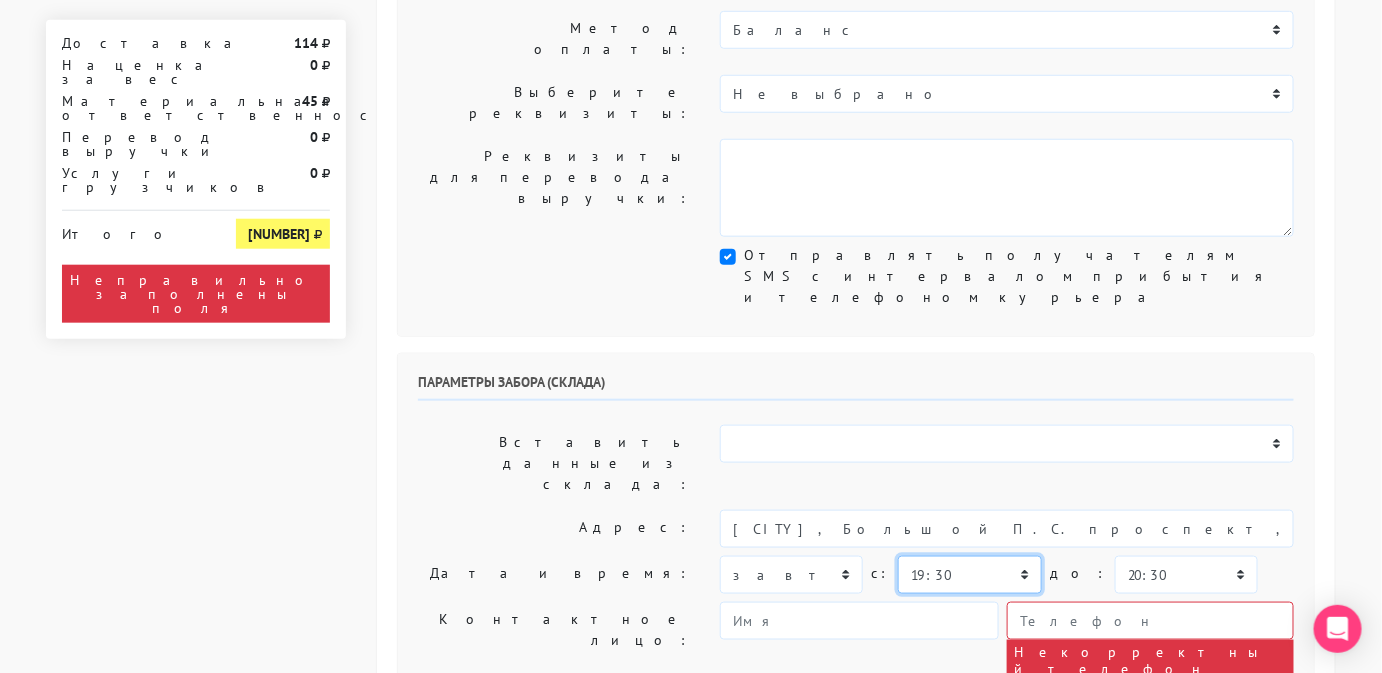 click on "00:00
00:30
01:00
01:30
02:00
02:30
03:00
03:30
04:00 04:30 05:00 05:30 06:00 06:30 07:00 07:30 08:00" at bounding box center (969, 575) 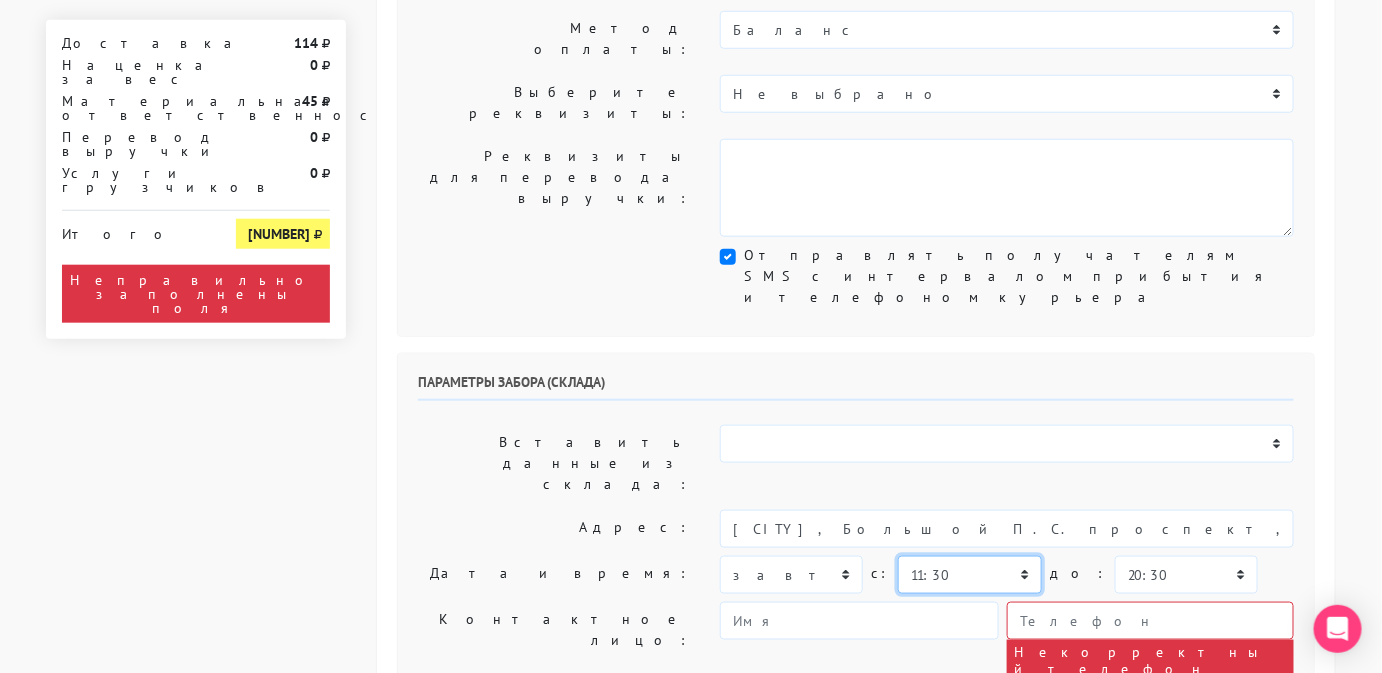 click on "00:00
00:30
01:00
01:30
02:00
02:30
03:00
03:30
04:00 04:30 05:00 05:30 06:00 06:30 07:00 07:30 08:00" at bounding box center (969, 575) 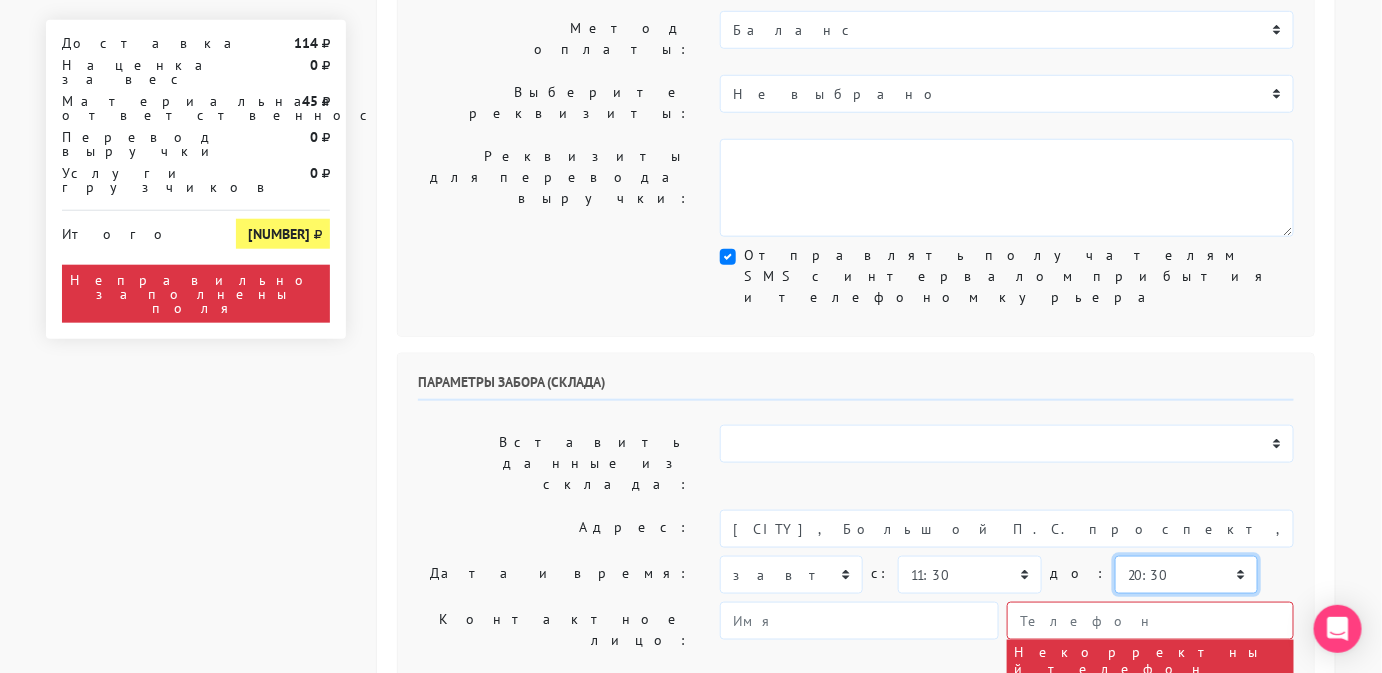 click on "00:00
00:30
01:00
01:30
02:00
02:30
03:00
03:30
04:00 04:30 05:00 05:30 06:00 06:30 07:00 07:30 08:00" at bounding box center (1186, 575) 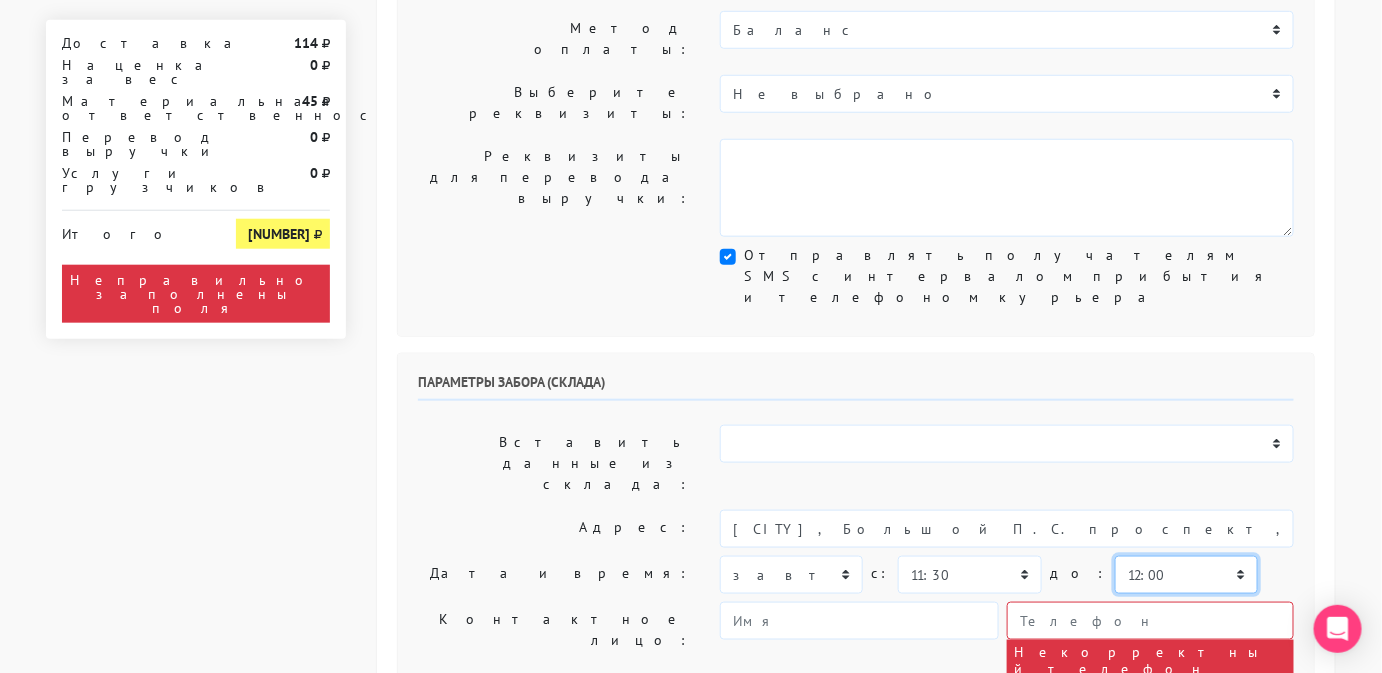 click on "00:00
00:30
01:00
01:30
02:00
02:30
03:00
03:30
04:00 04:30 05:00 05:30 06:00 06:30 07:00 07:30 08:00" at bounding box center [1186, 575] 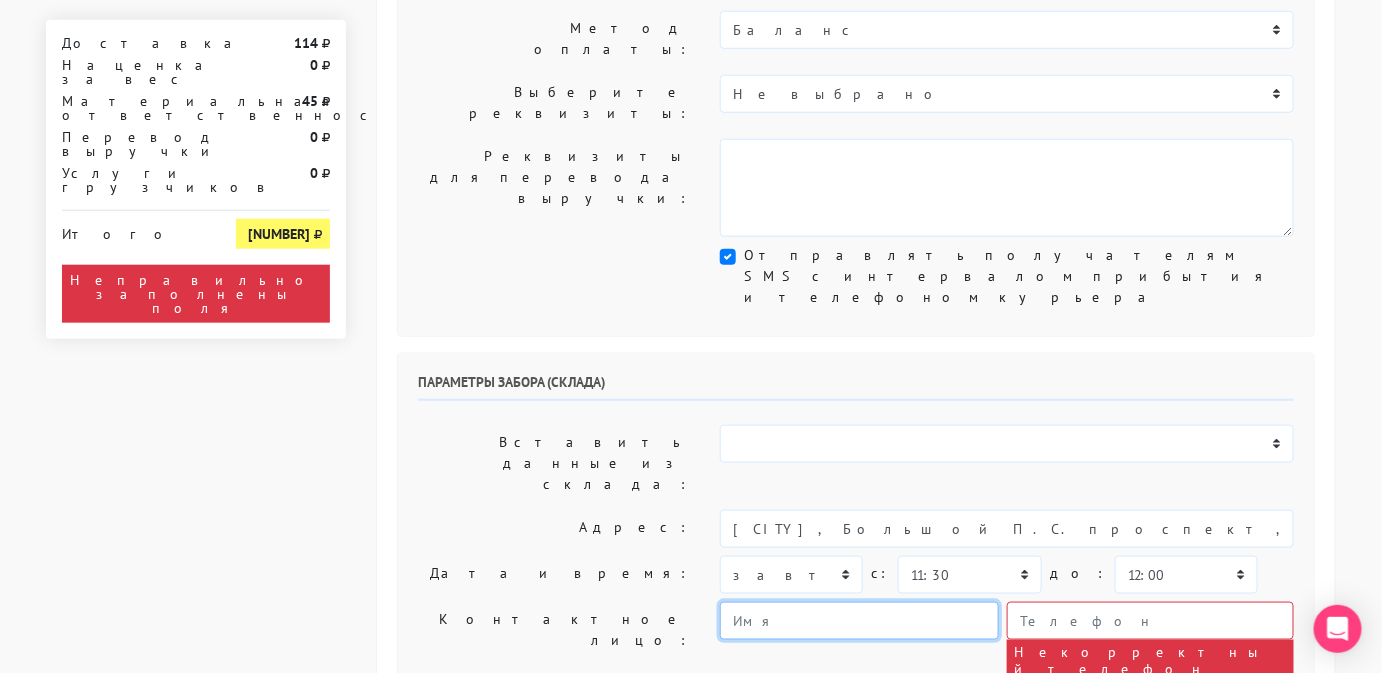 click at bounding box center (859, 621) 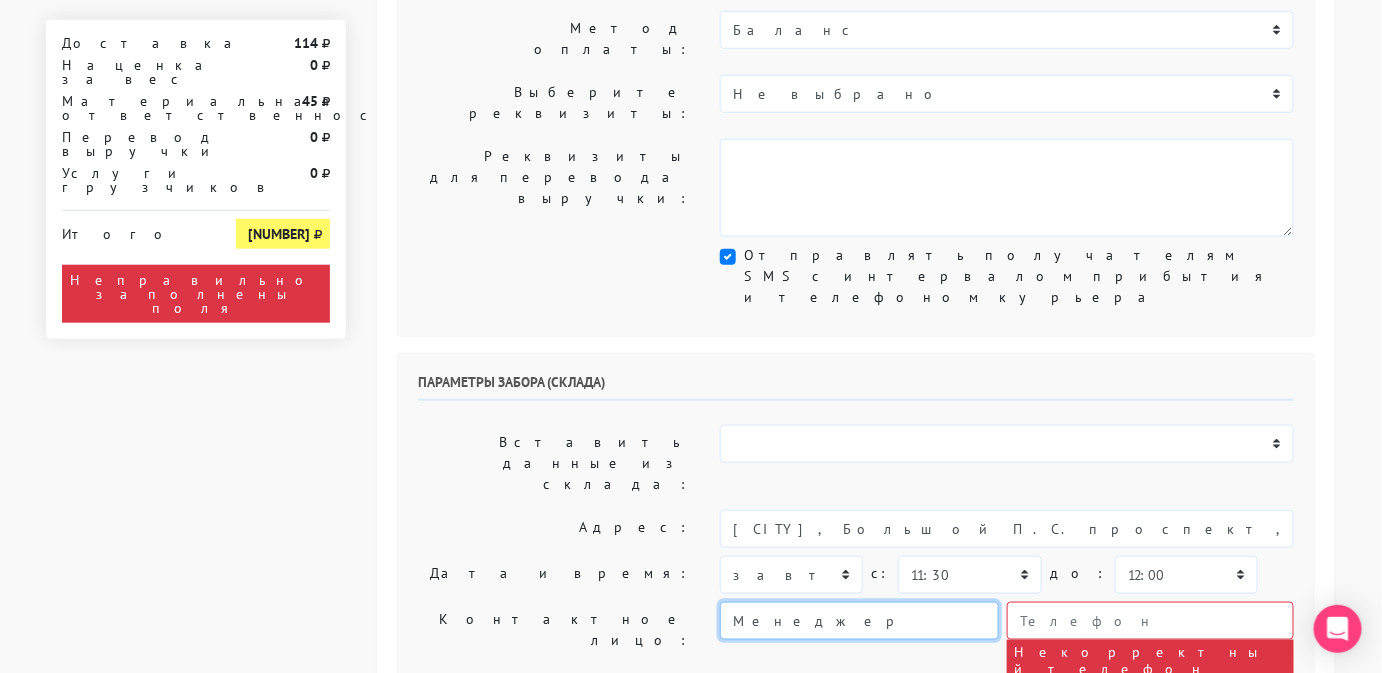 type on "Менеджер" 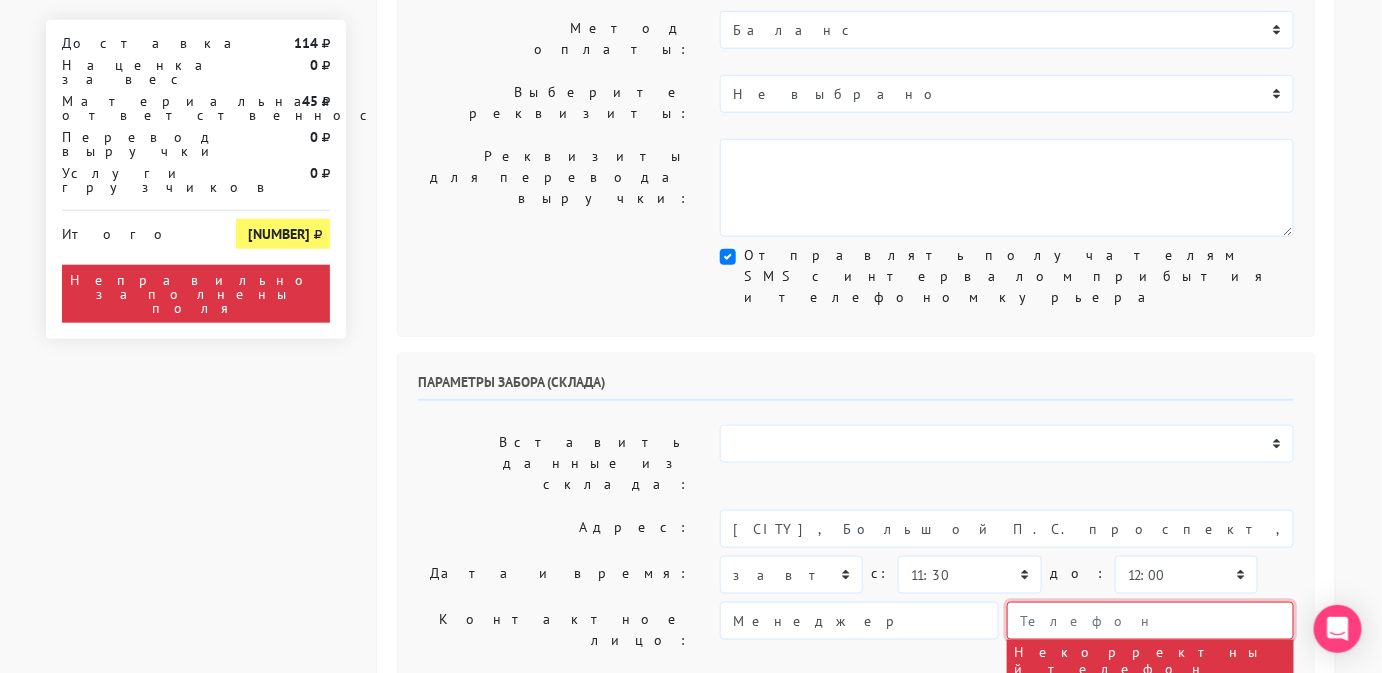 click at bounding box center [1150, 621] 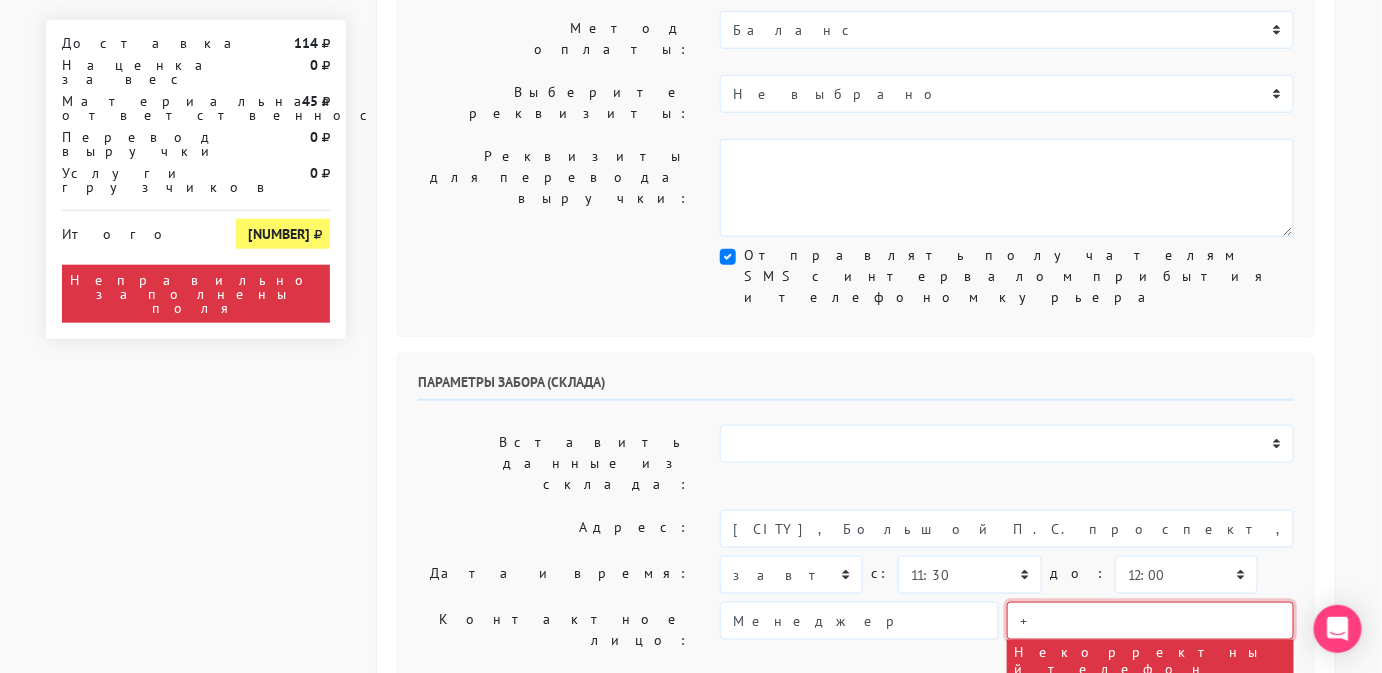 type on "9234443831" 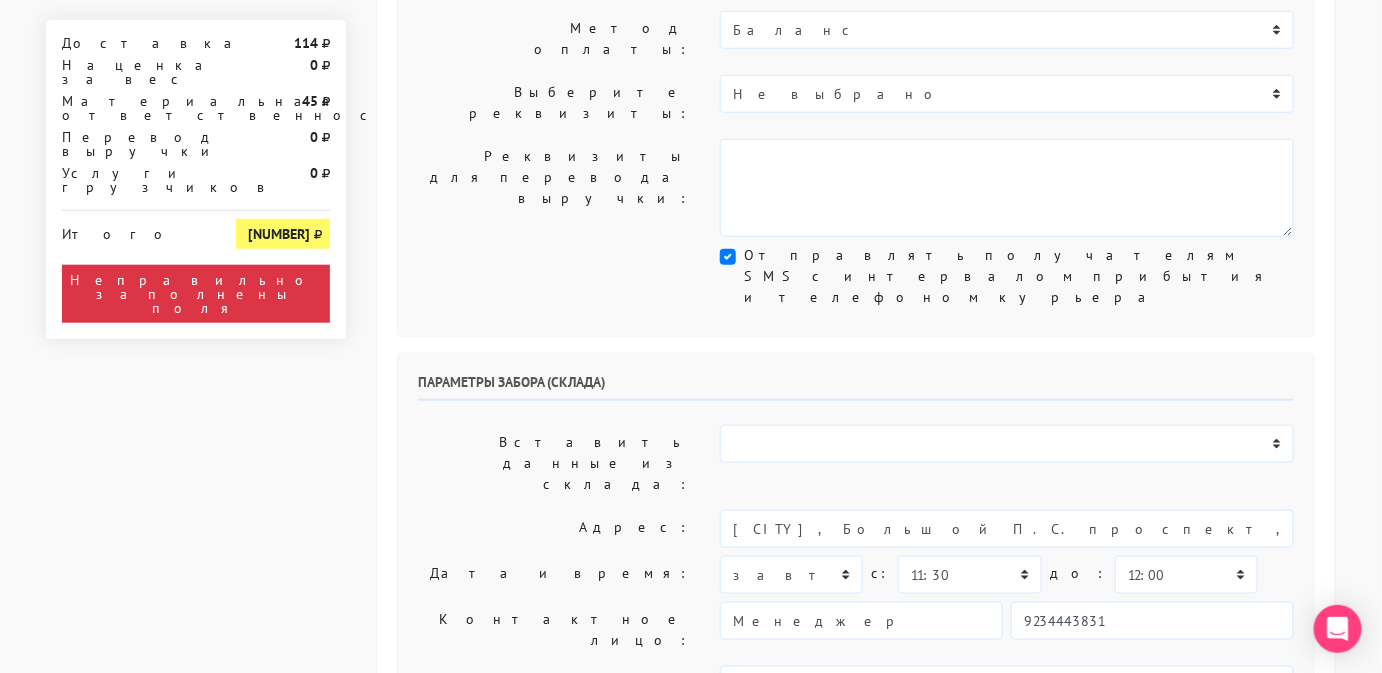 click on "Работаем с 11 утра, забрать раньше нельзя." at bounding box center (1007, 779) 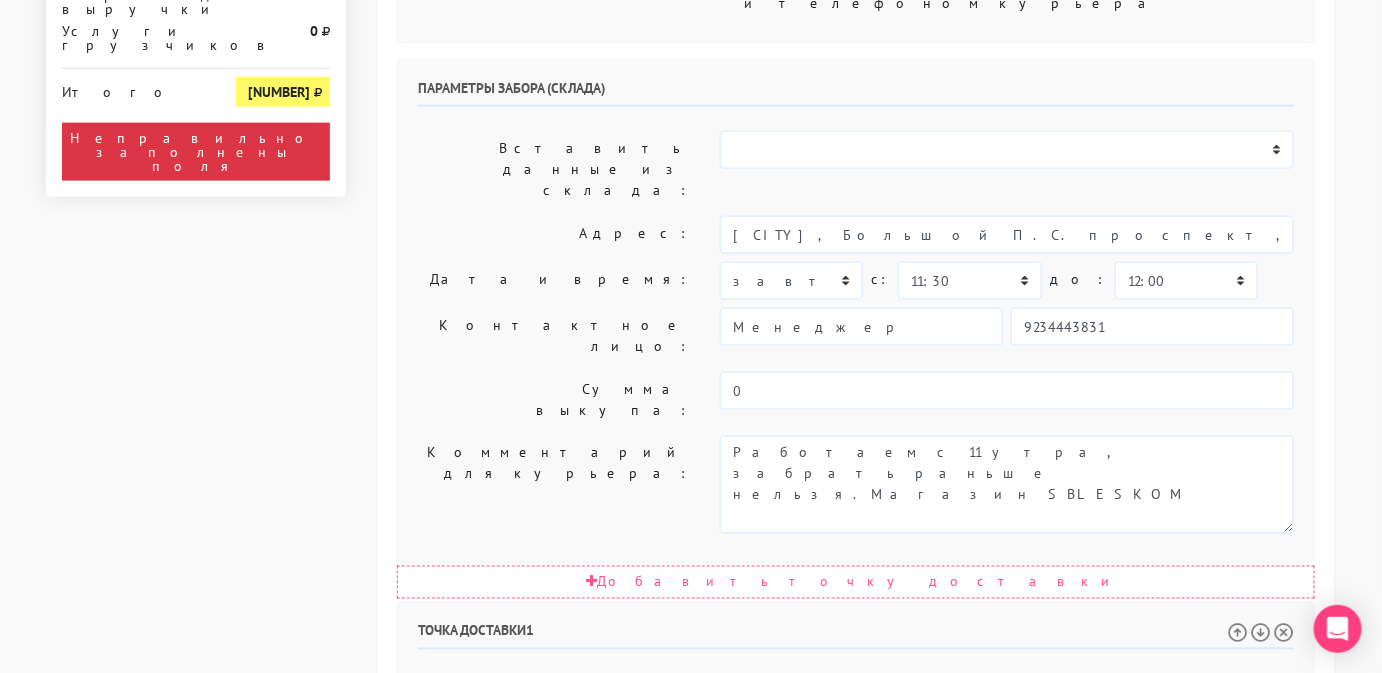 scroll, scrollTop: 1007, scrollLeft: 0, axis: vertical 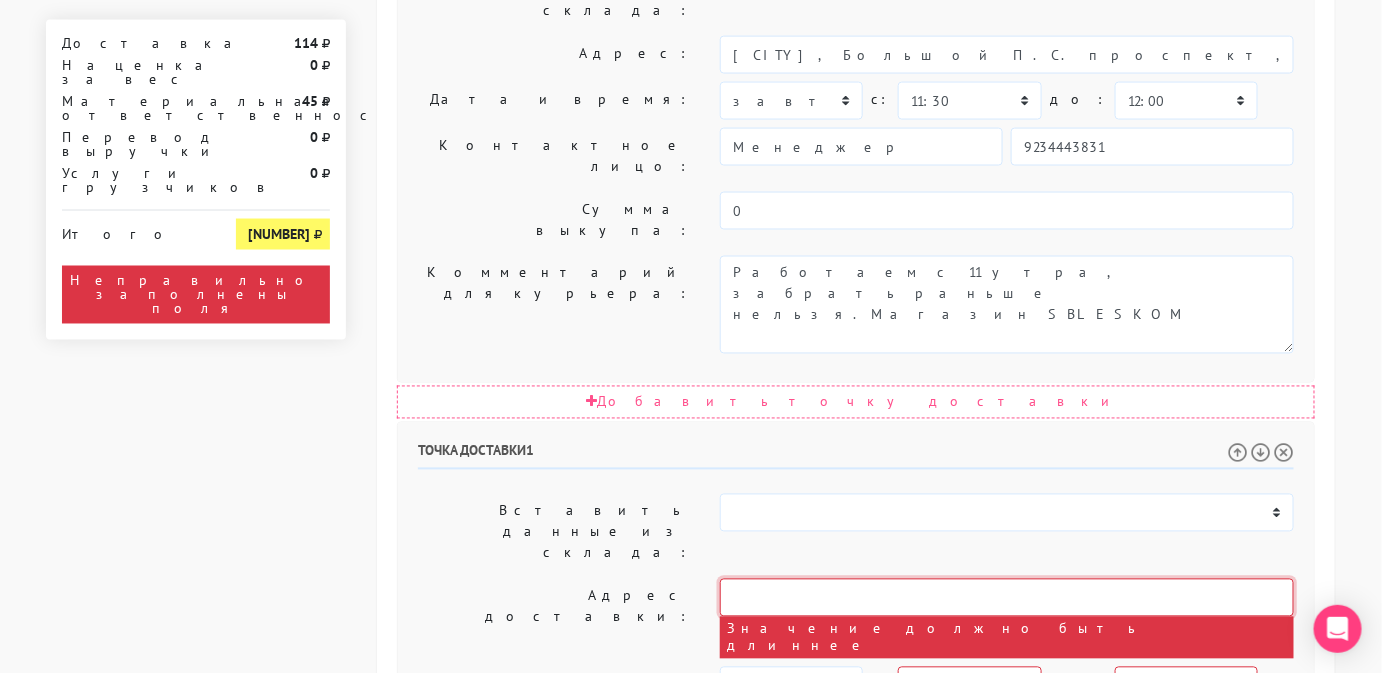 click at bounding box center [1007, 598] 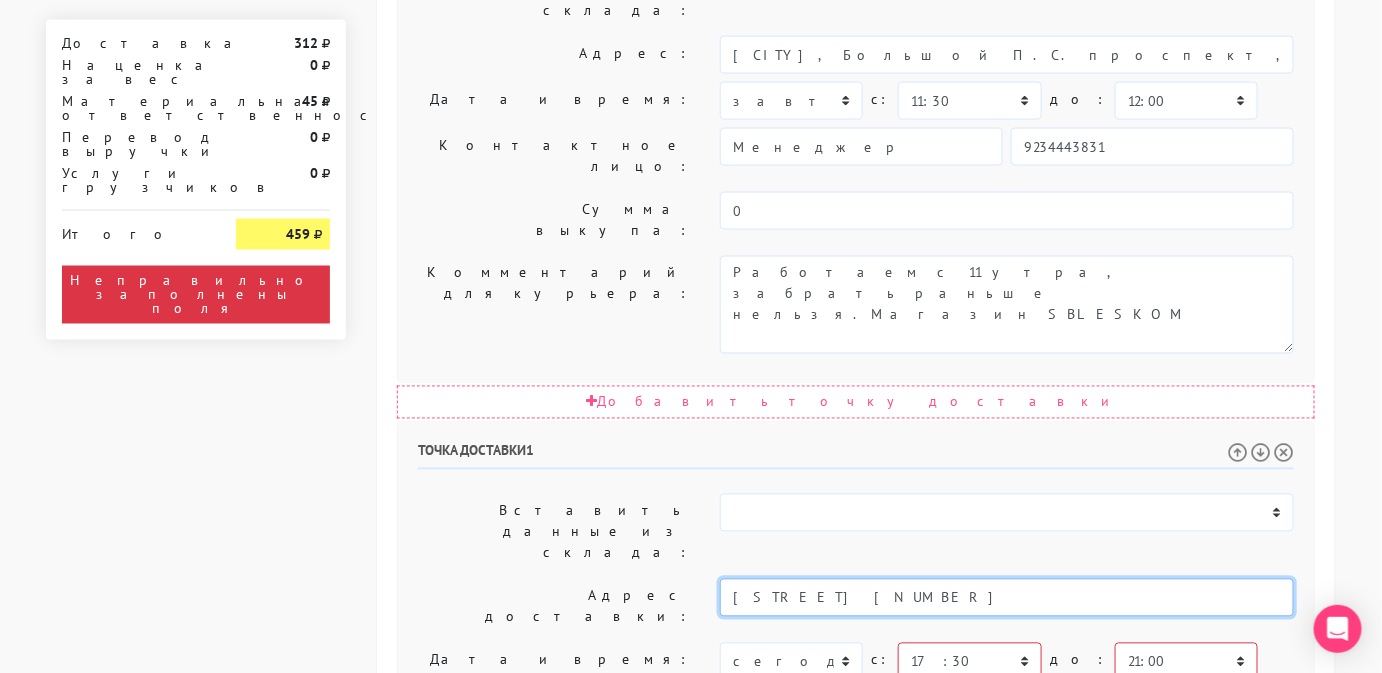 type on "[STREET] [NUMBER]" 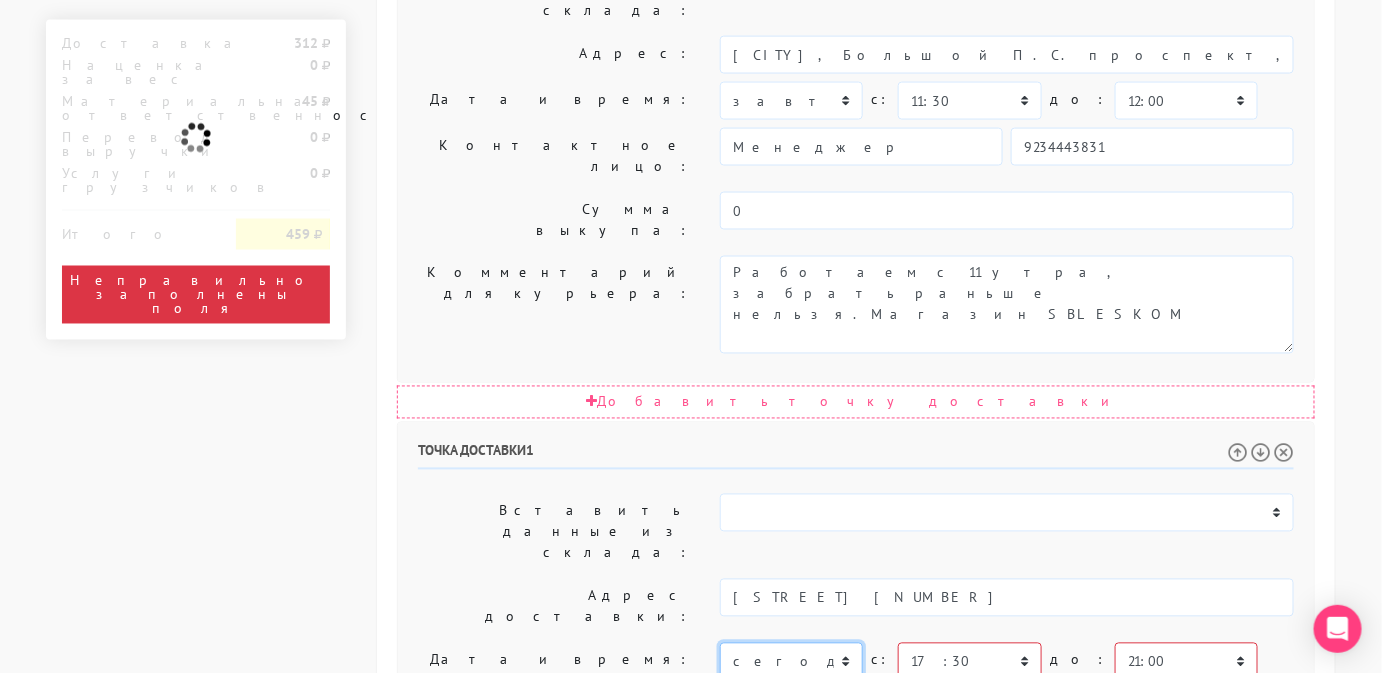 click on "сегодня
завтра
08.08.2025
09.08.2025
10.08.2025
11.08.2025
12.08.2025
13.08.2025 14.08.2025 15.08.2025 16.08.2025 17.08.2025" at bounding box center (791, 662) 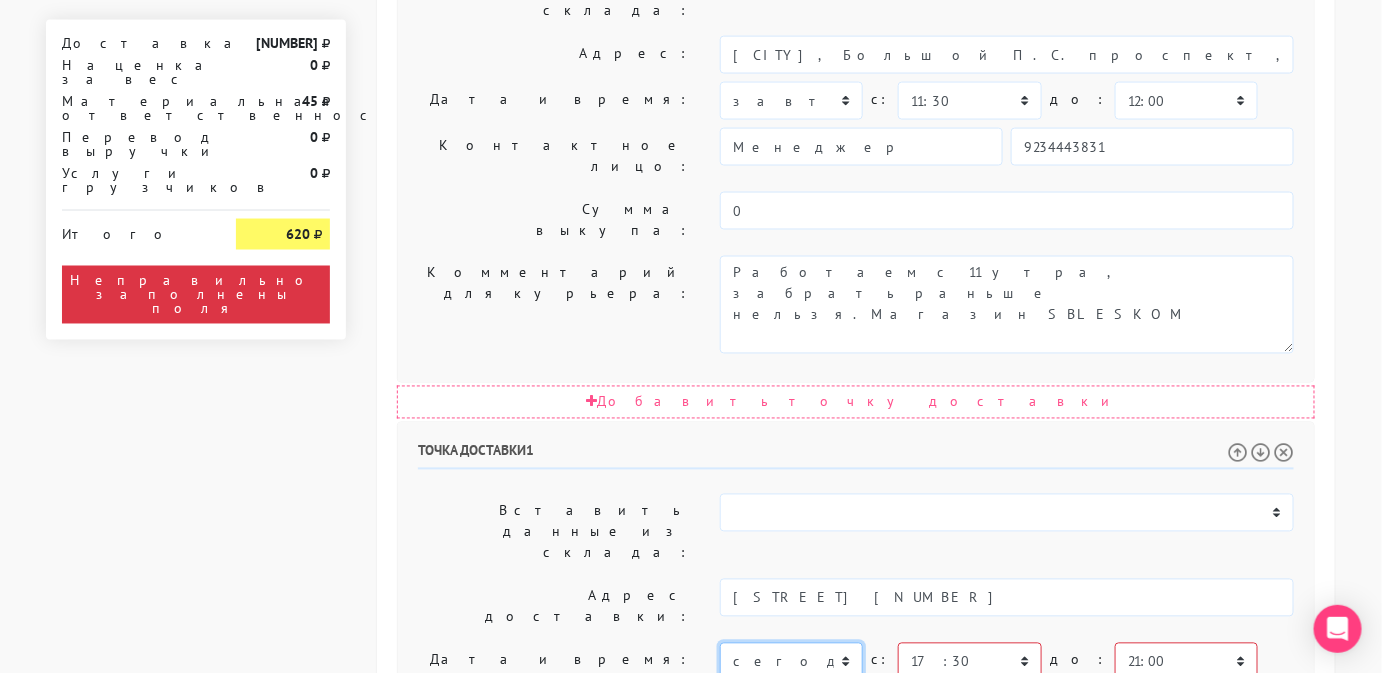 select on "07.08.2025" 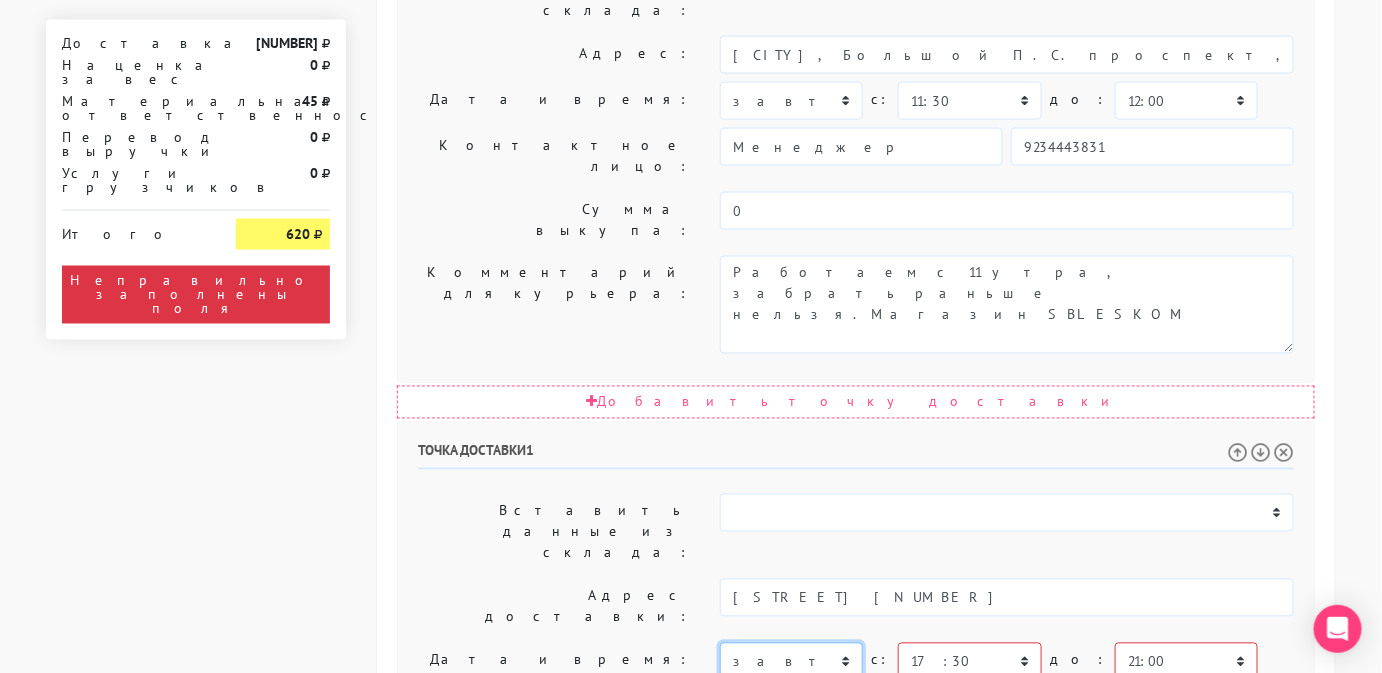 click on "сегодня
завтра
08.08.2025
09.08.2025
10.08.2025
11.08.2025
12.08.2025
13.08.2025 14.08.2025 15.08.2025 16.08.2025 17.08.2025" at bounding box center (791, 662) 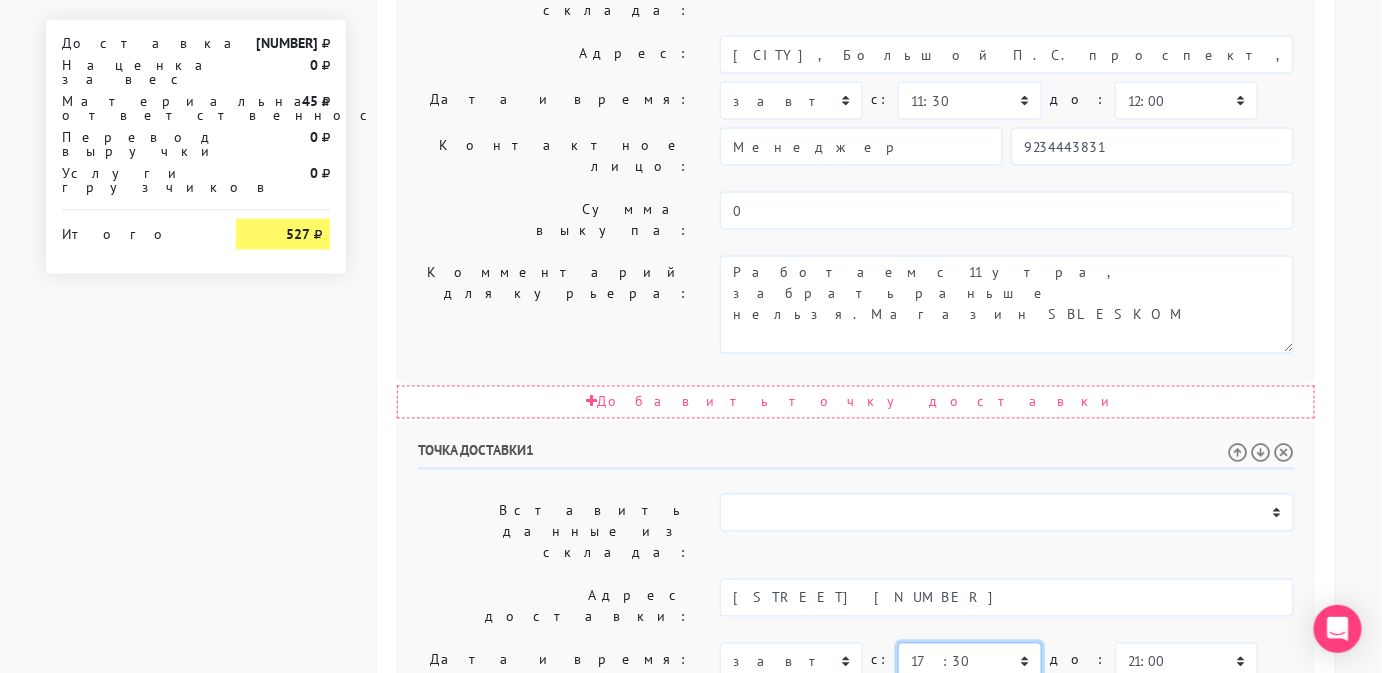 click on "00:00
00:30
01:00
01:30
02:00
02:30
03:00
03:30 04:00 04:30 05:00 05:30 06:00 06:30 07:00 07:30 08:00 08:30 09:00" at bounding box center [969, 662] 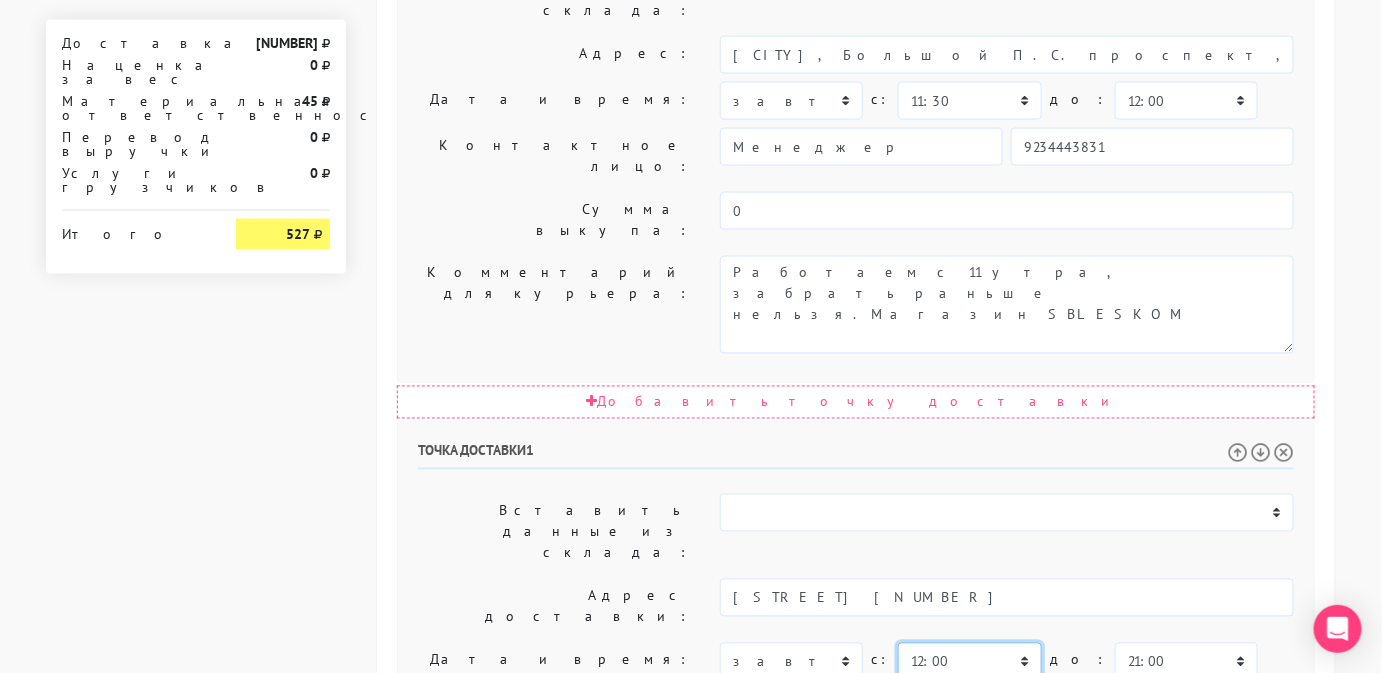 click on "00:00
00:30
01:00
01:30
02:00
02:30
03:00
03:30 04:00 04:30 05:00 05:30 06:00 06:30 07:00 07:30 08:00 08:30 09:00" at bounding box center (969, 662) 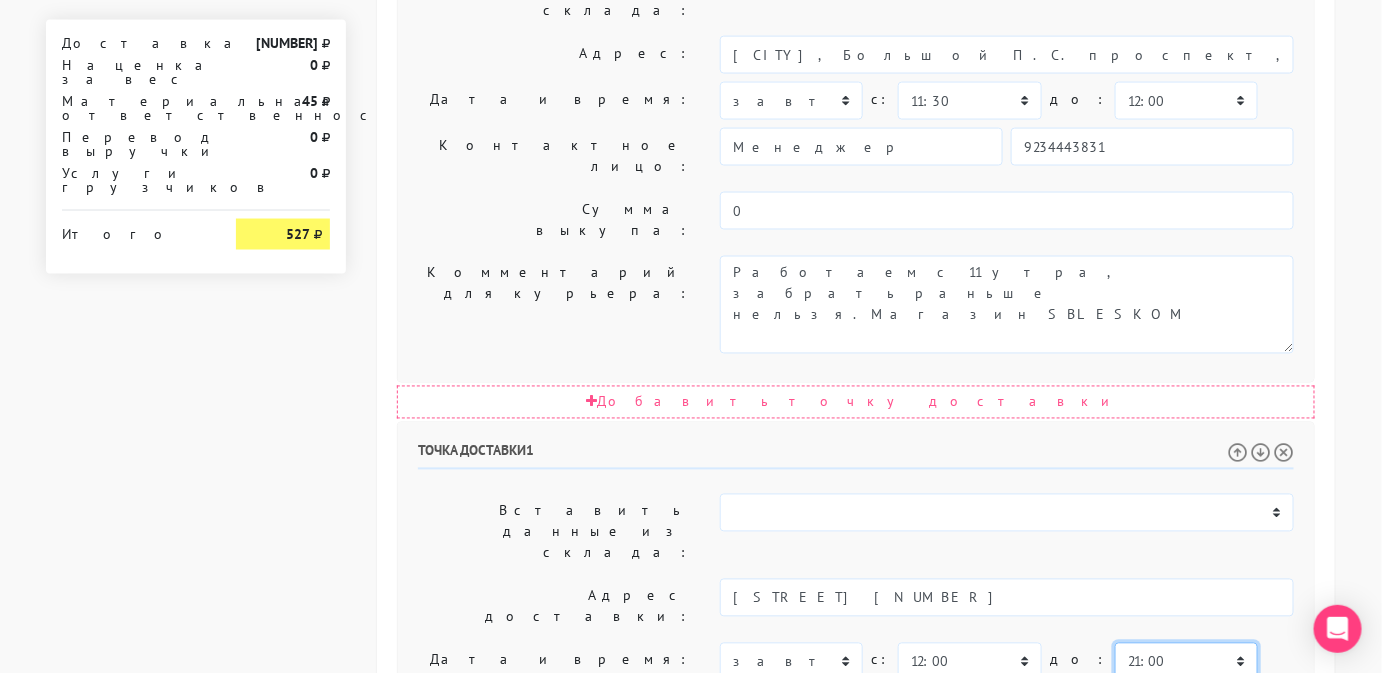 click on "00:00
00:30
01:00
01:30
02:00
02:30
03:00
03:30 04:00 04:30 05:00 05:30 06:00 06:30 07:00 07:30 08:00 08:30 09:00" at bounding box center (1186, 662) 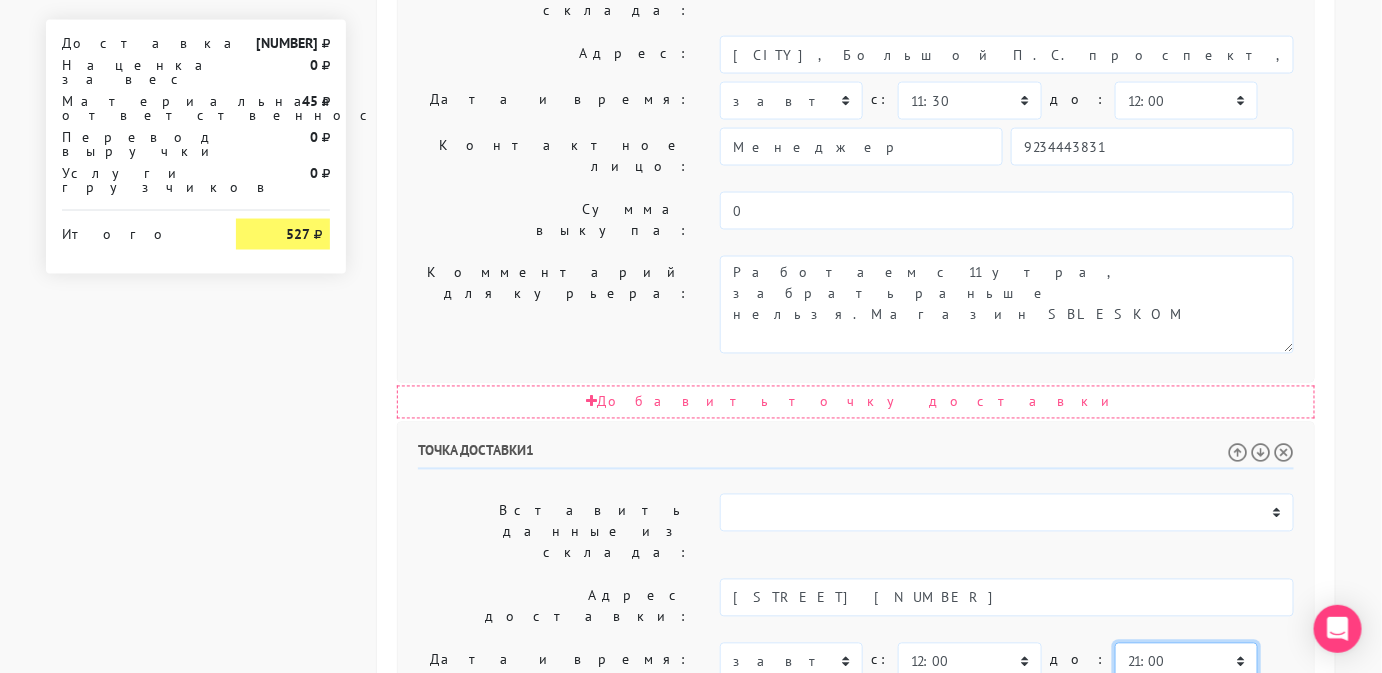 select on "16:00" 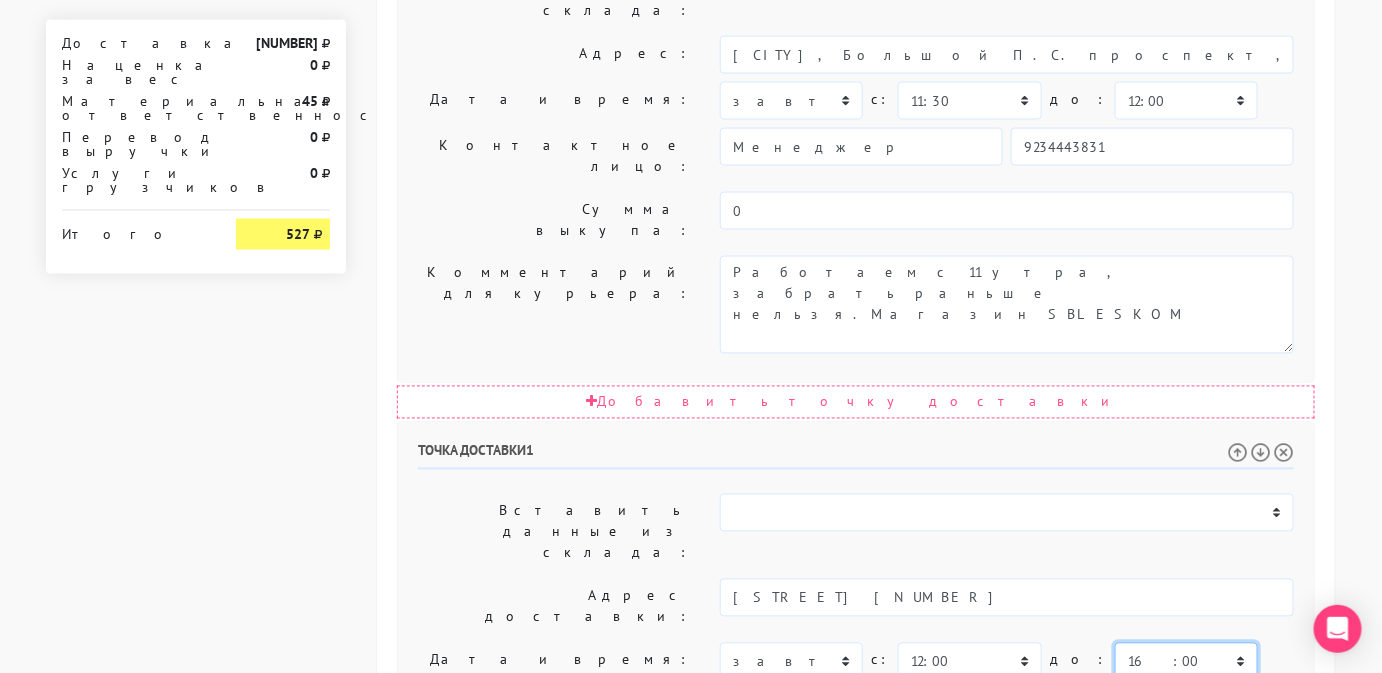 click on "00:00
00:30
01:00
01:30
02:00
02:30
03:00
03:30 04:00 04:30 05:00 05:30 06:00 06:30 07:00 07:30 08:00 08:30 09:00" at bounding box center [1186, 662] 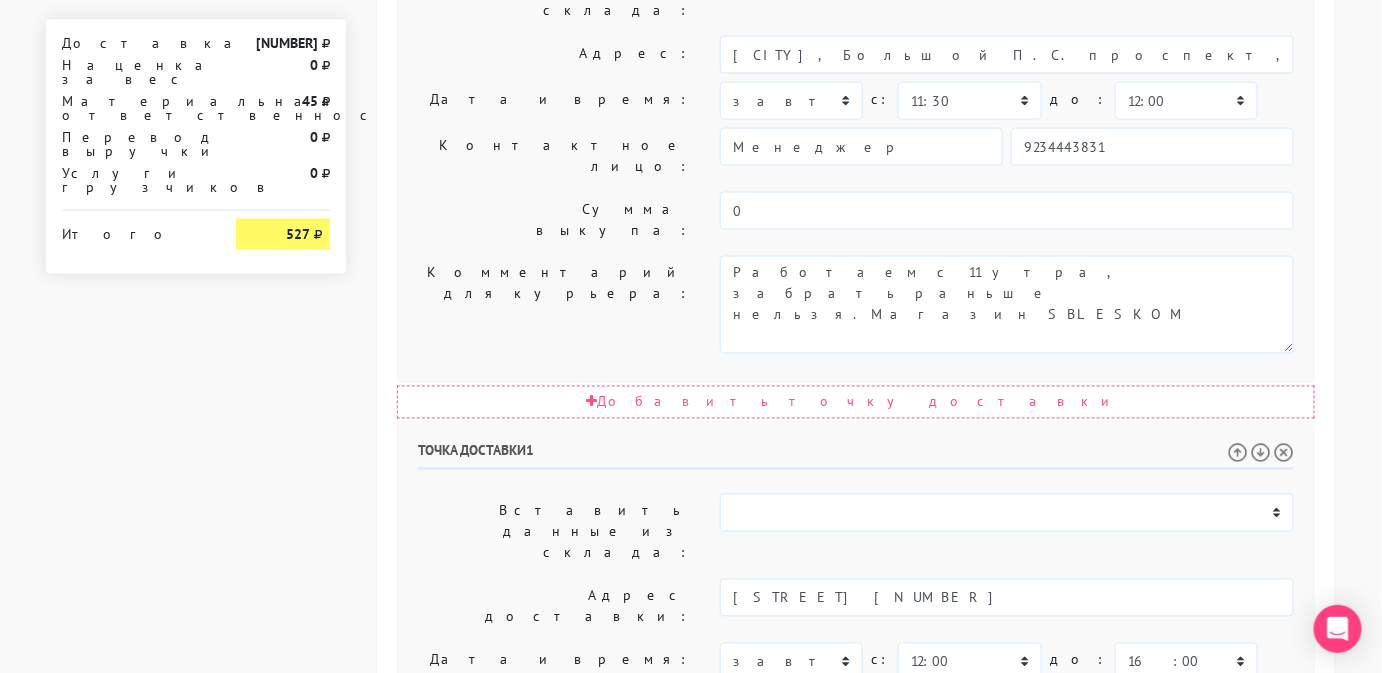 click on "Позвонить получателю за 1 час. Это подарок. Просьба уточнить время и адрес получения по указанному телефону." at bounding box center [1007, 784] 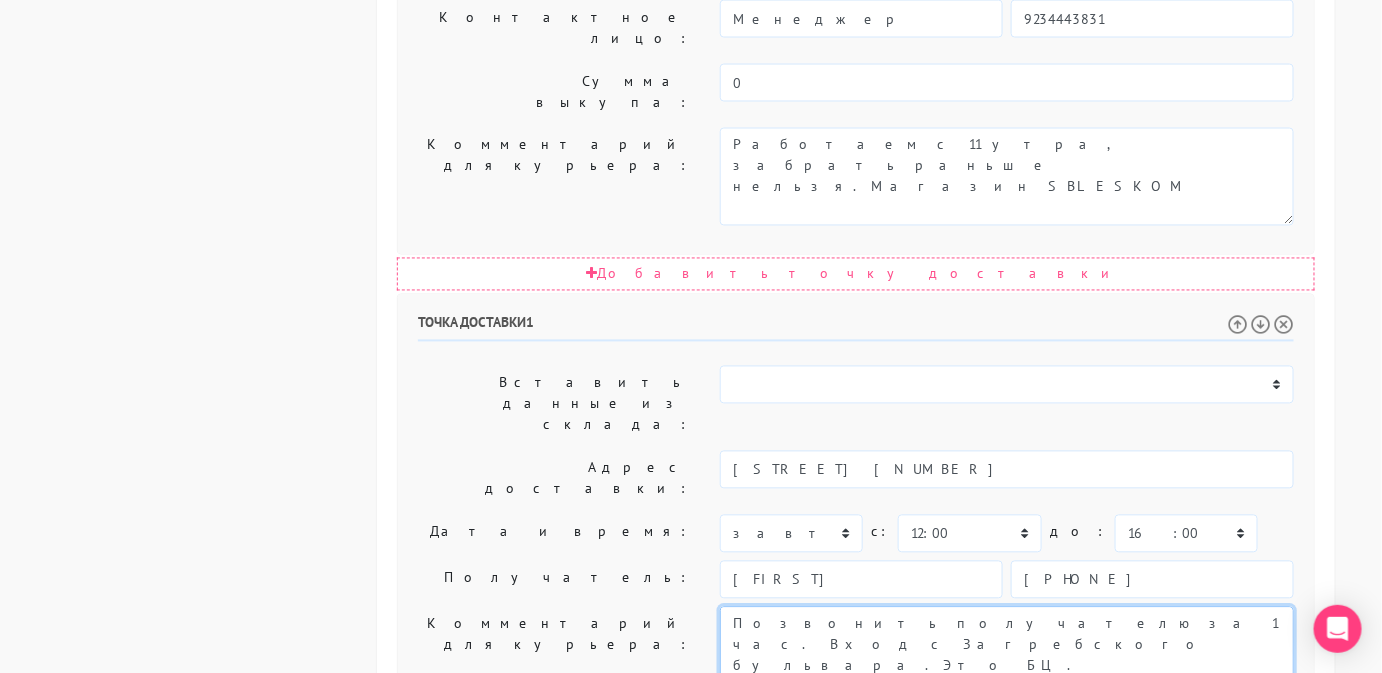 scroll, scrollTop: 1165, scrollLeft: 0, axis: vertical 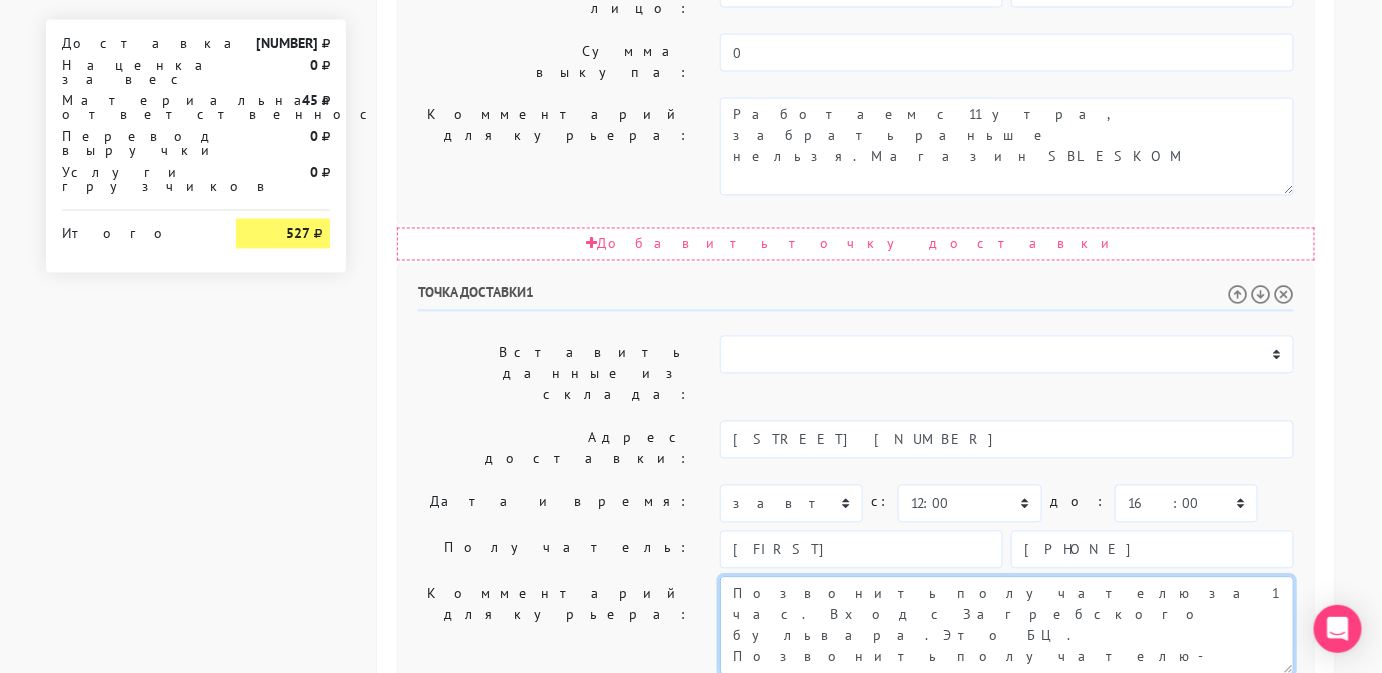 type on "Позвонить получателю за 1 час. Вход с Загребского бульвара.Это БЦ. Позвонить получателю-она встретит." 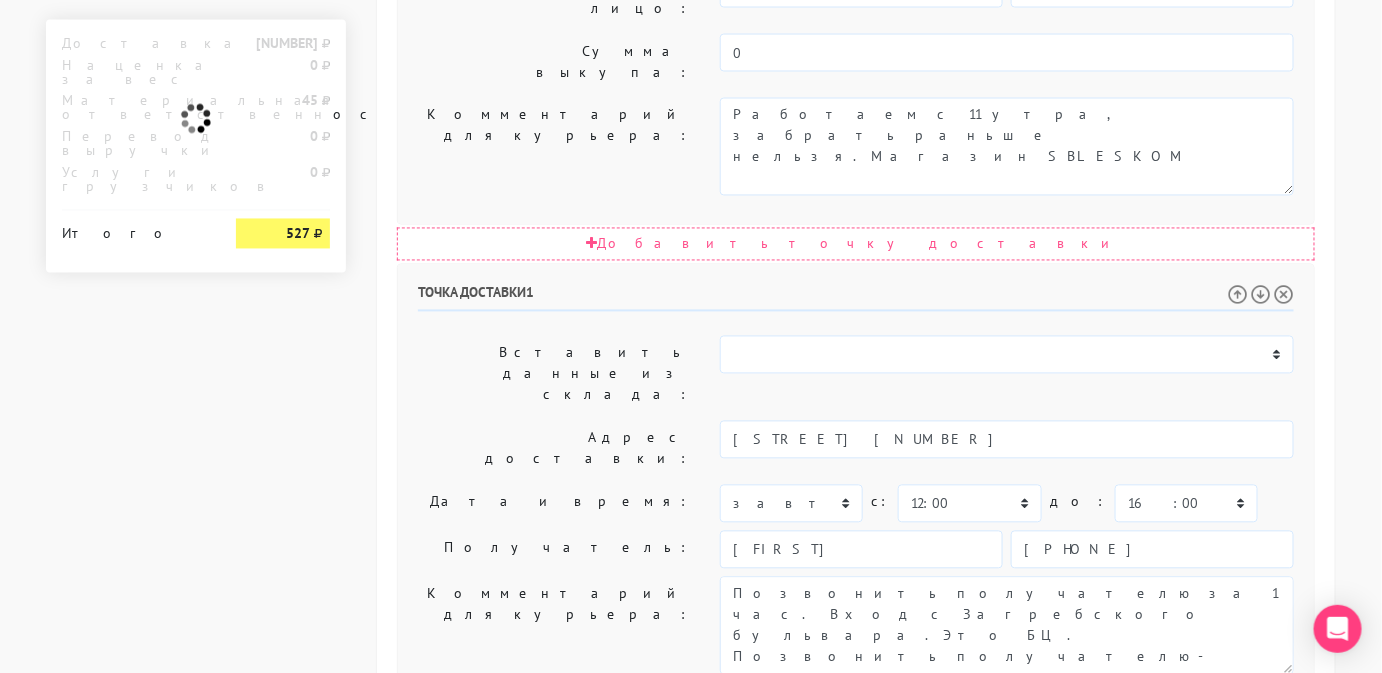 click on "Создать заказ в Dostavista" at bounding box center (501, 1033) 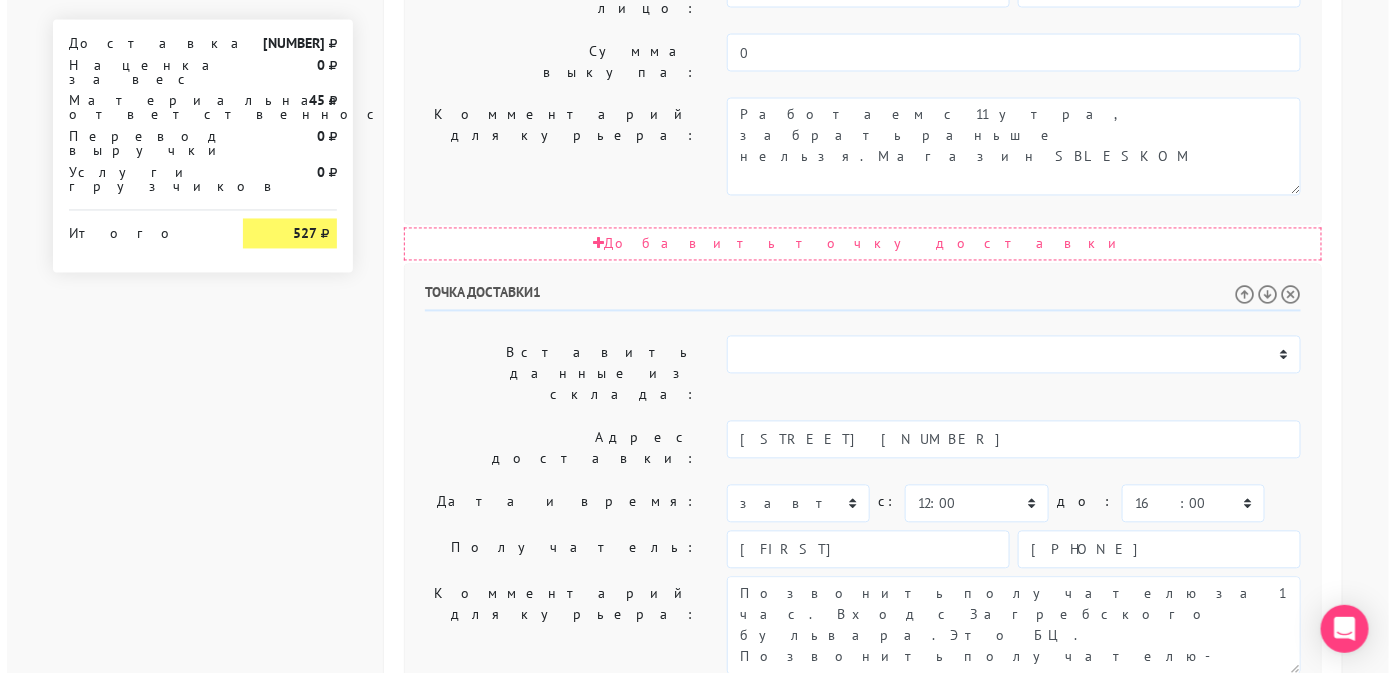 scroll, scrollTop: 0, scrollLeft: 0, axis: both 